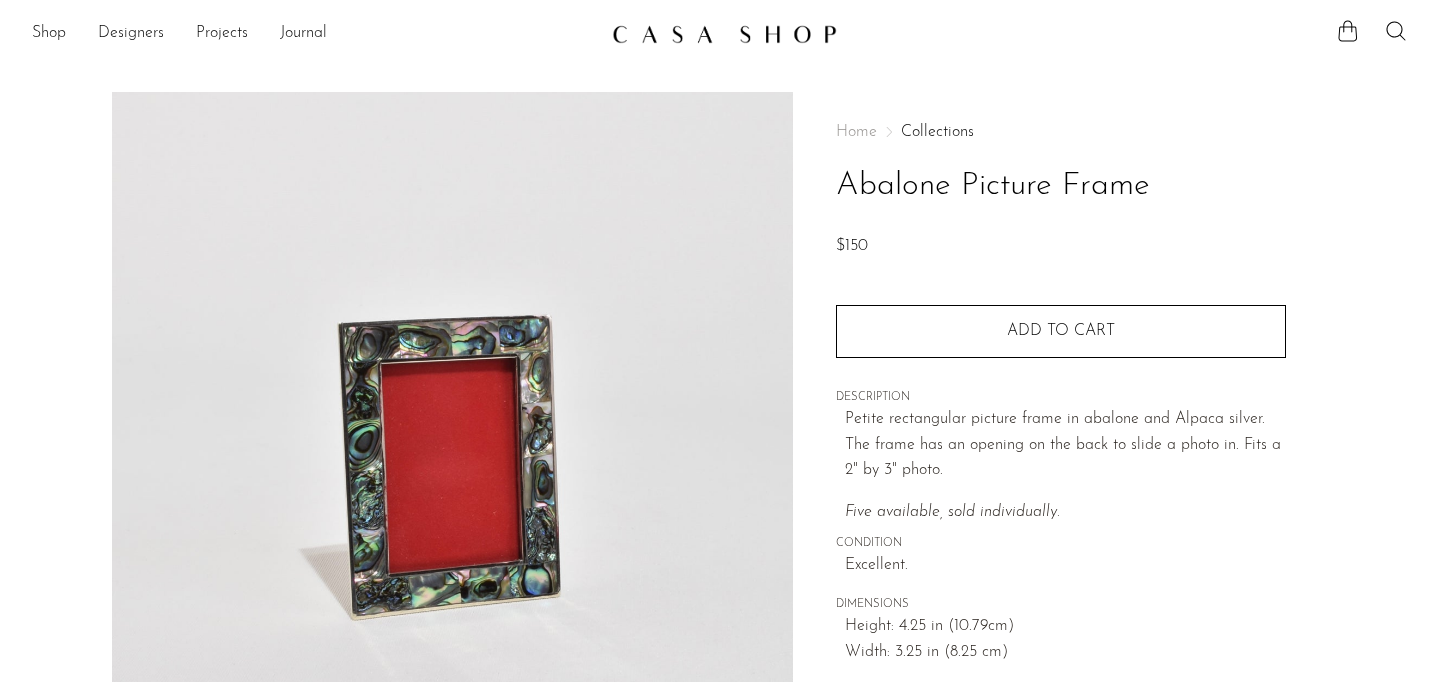 scroll, scrollTop: 0, scrollLeft: 0, axis: both 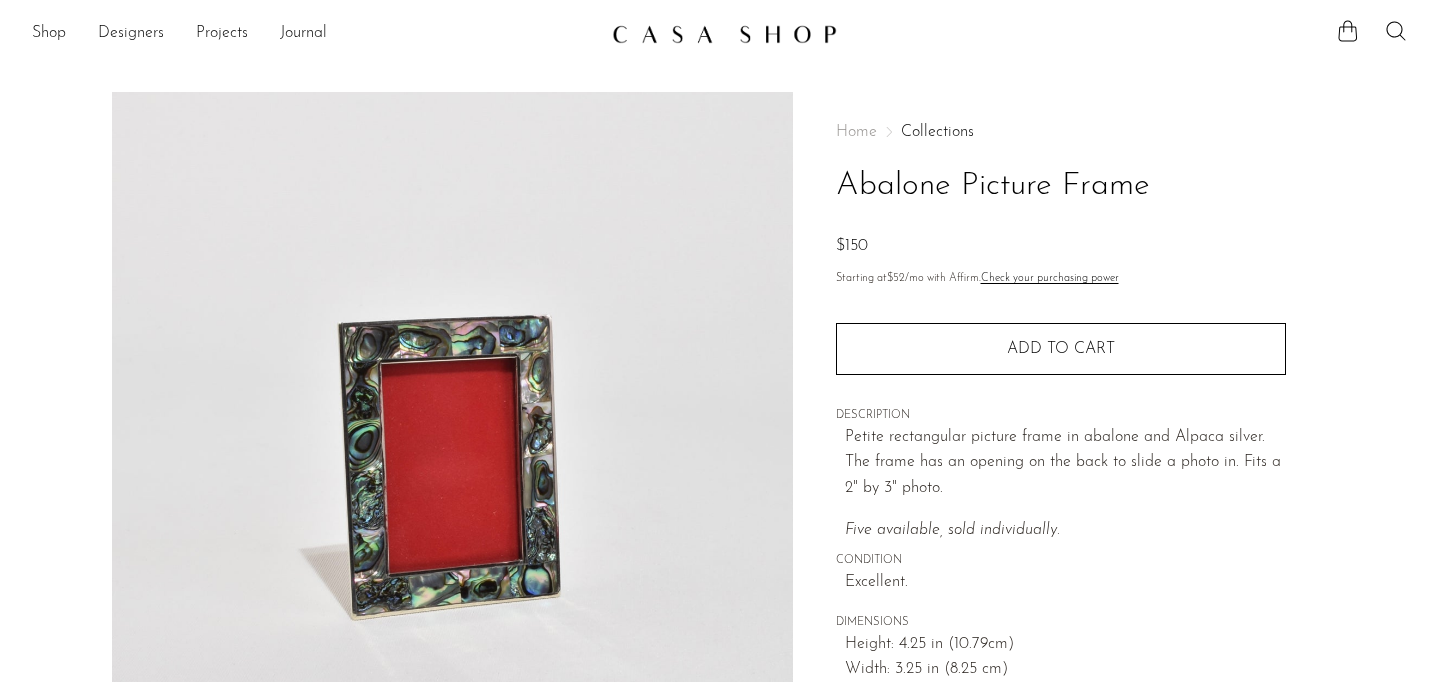 click on "Abalone Picture Frame" at bounding box center [1061, 186] 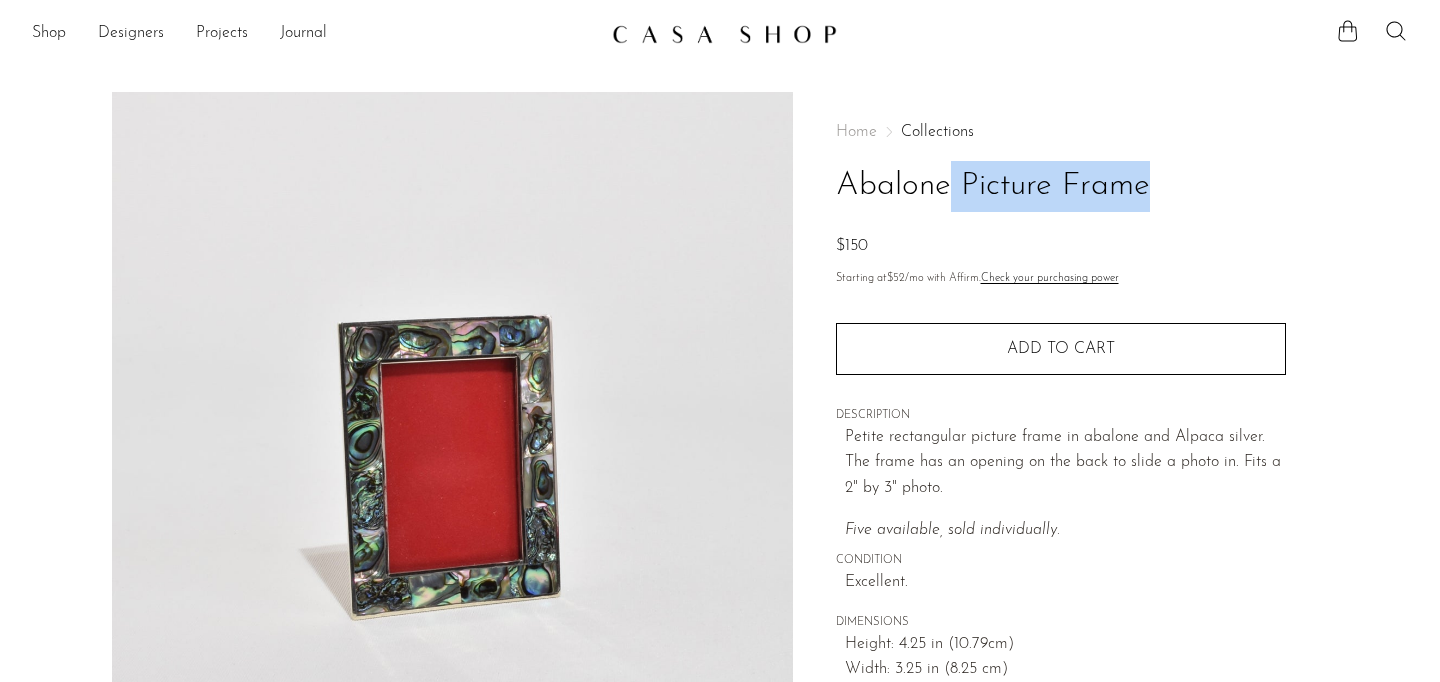 copy on "Abalone Picture Frame" 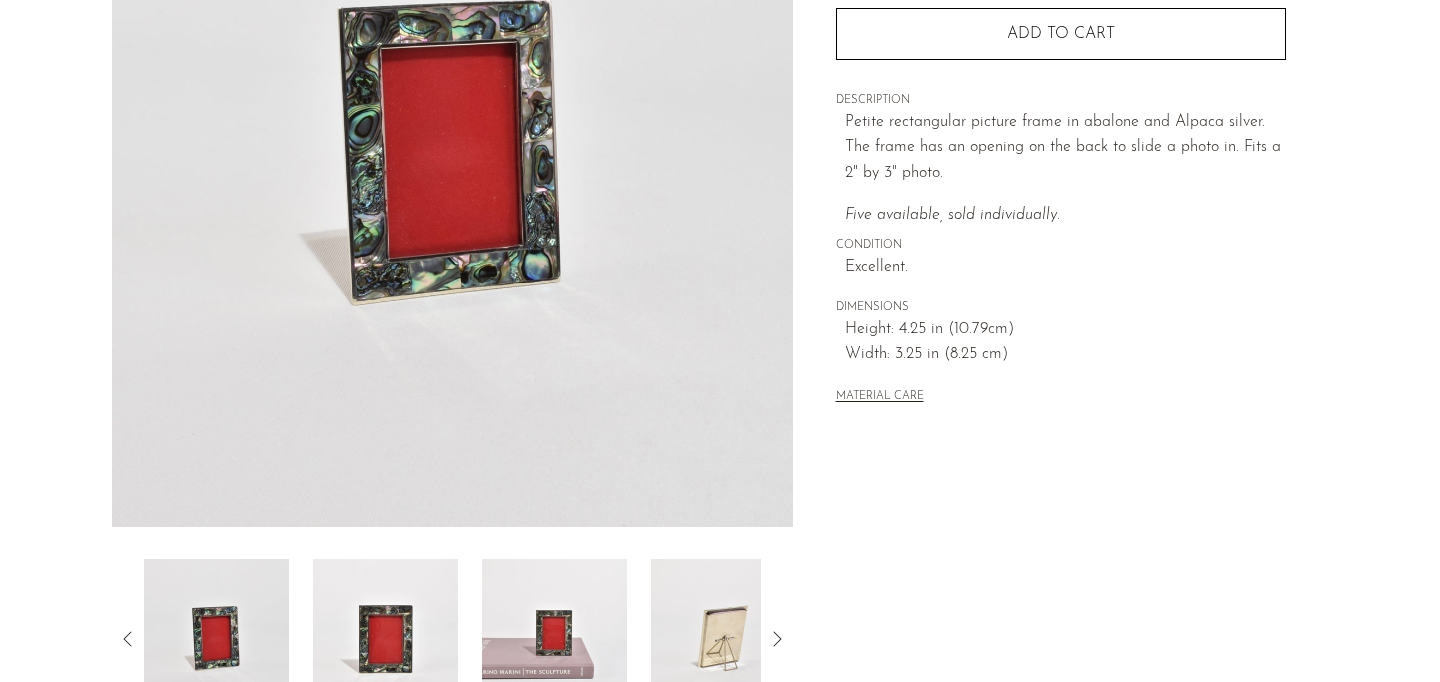 scroll, scrollTop: 360, scrollLeft: 0, axis: vertical 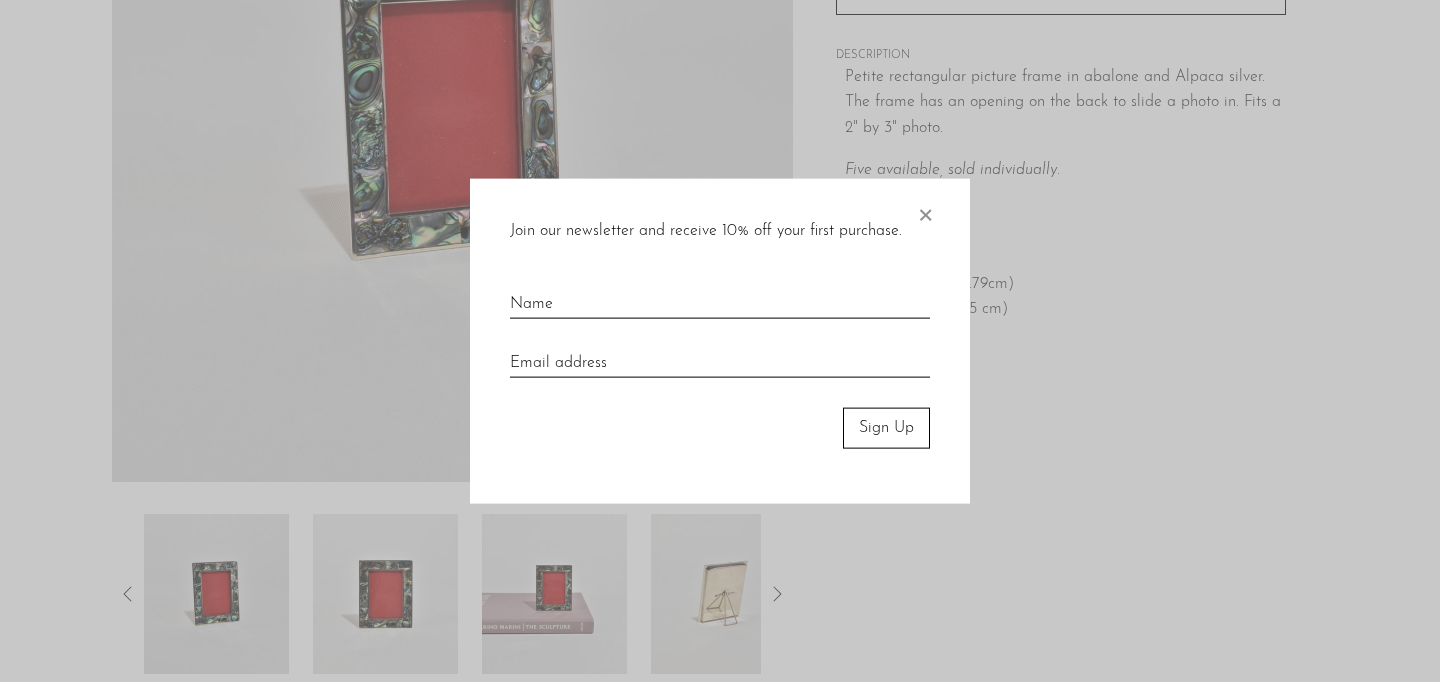 click on "×" at bounding box center [925, 211] 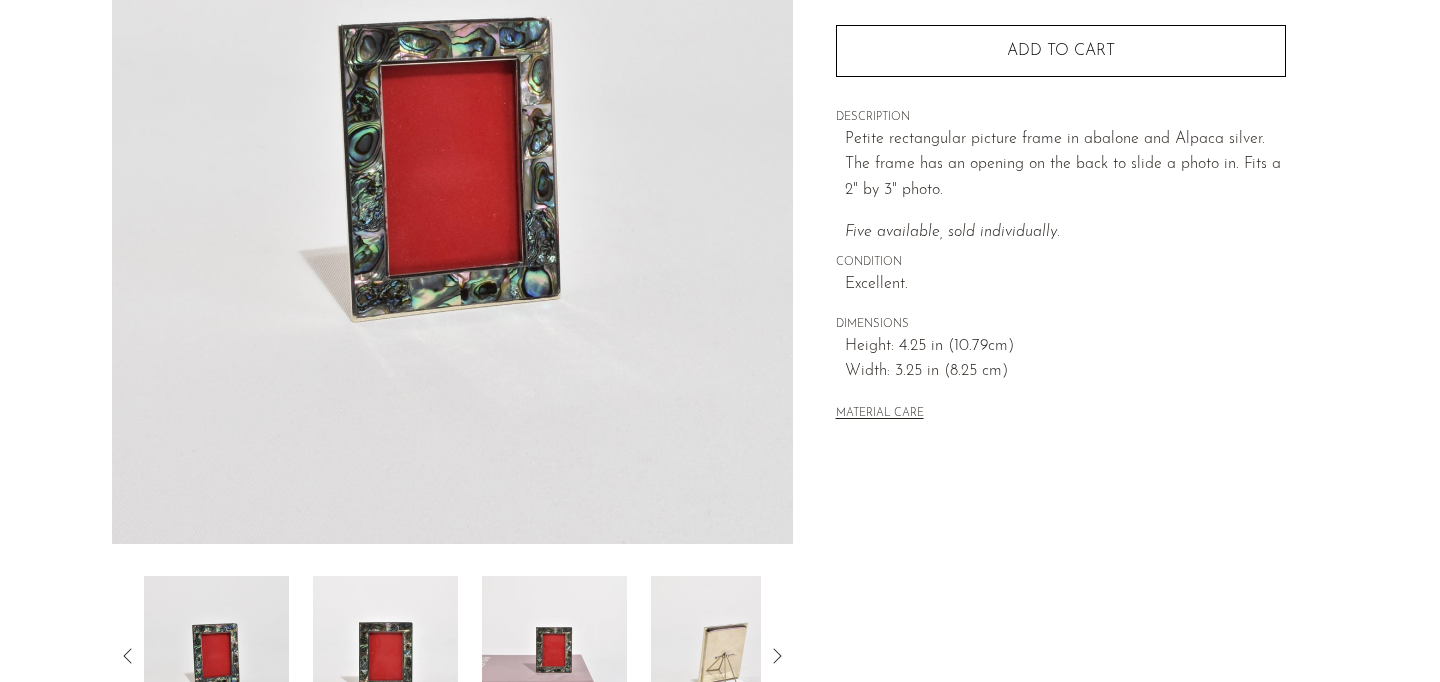 scroll, scrollTop: 379, scrollLeft: 0, axis: vertical 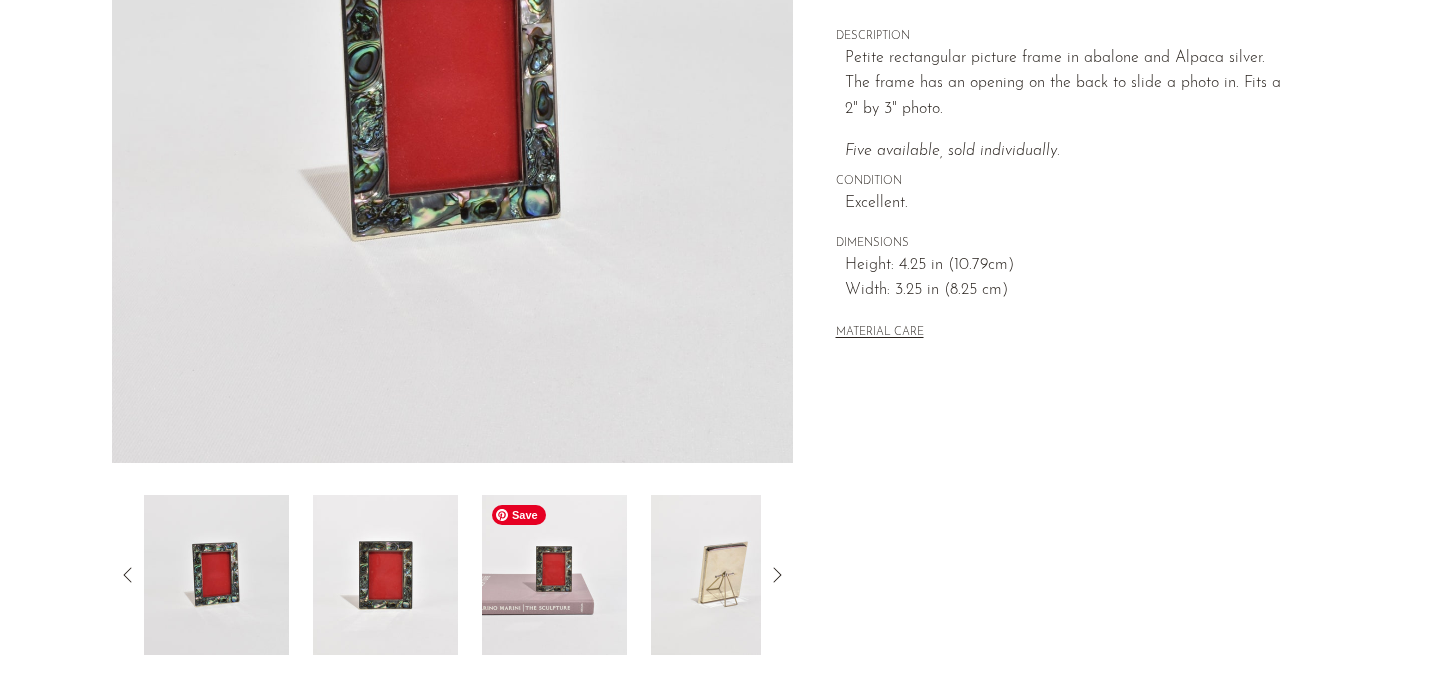 click at bounding box center [554, 575] 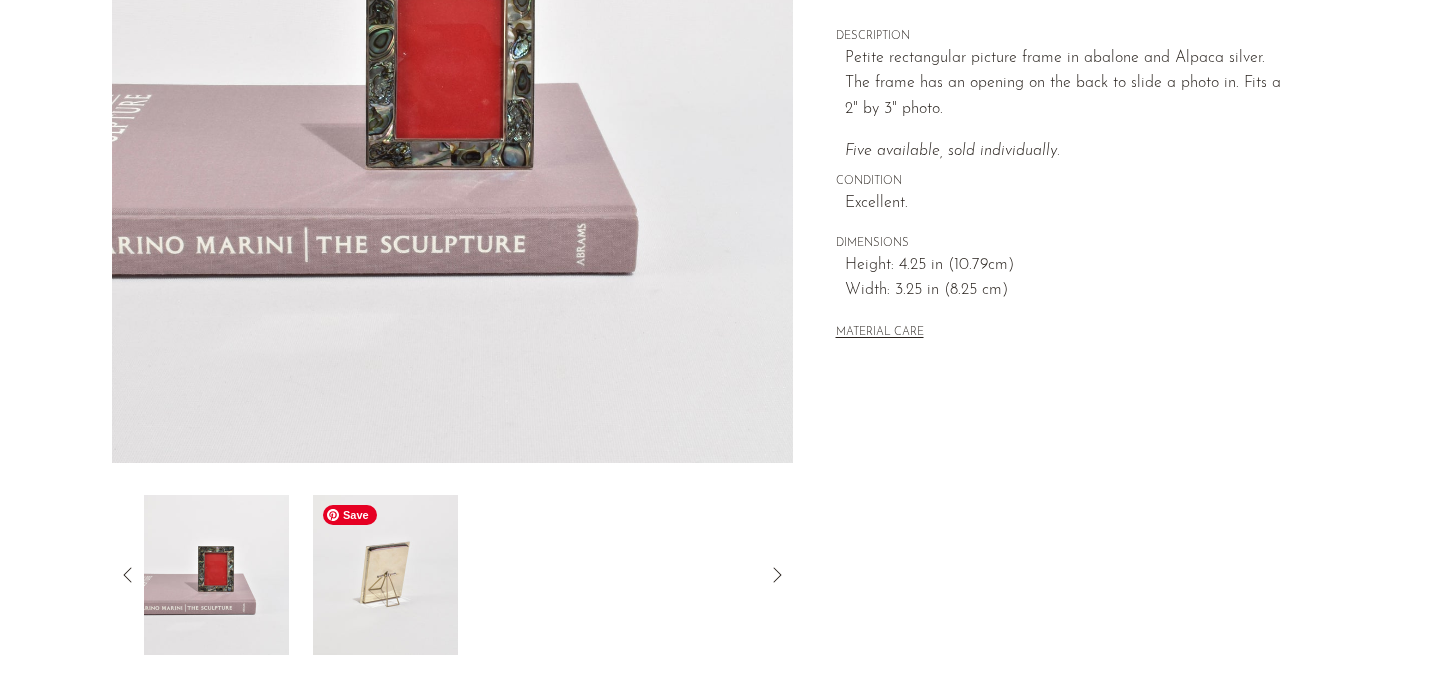 click at bounding box center (385, 575) 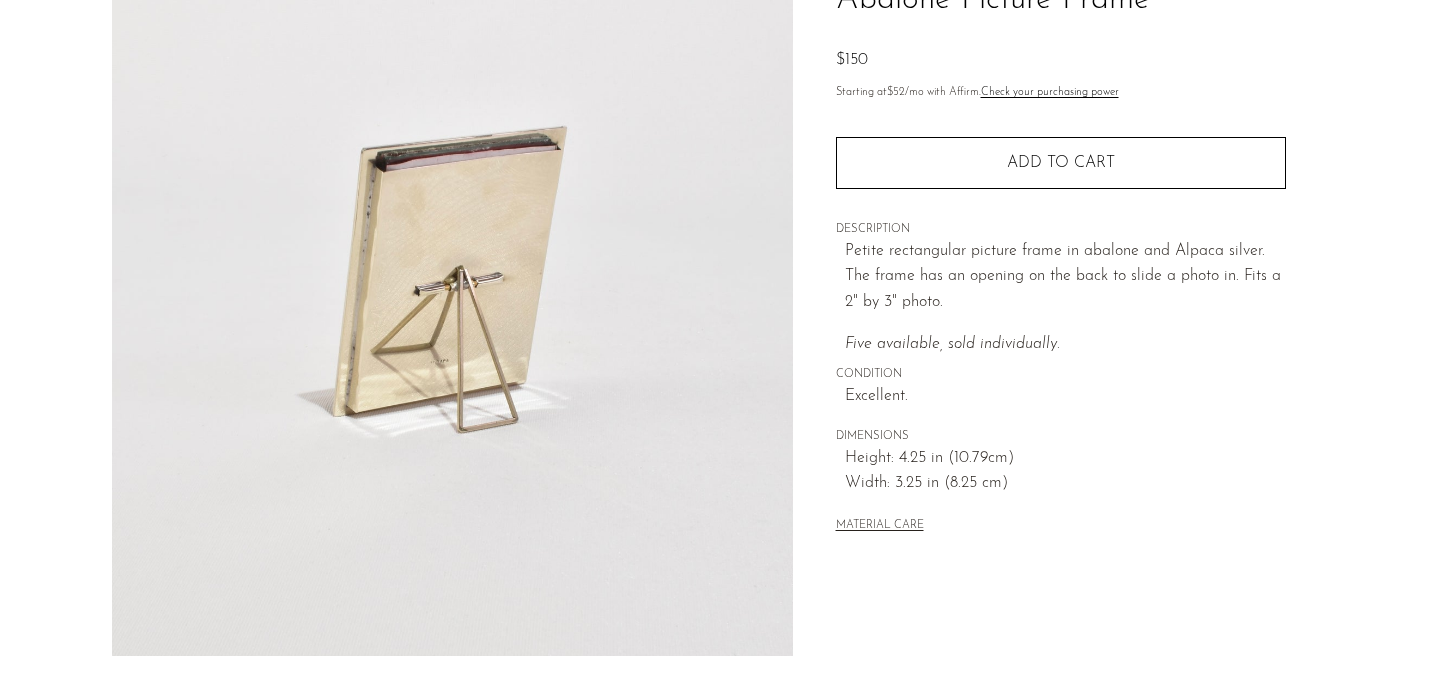 scroll, scrollTop: 0, scrollLeft: 0, axis: both 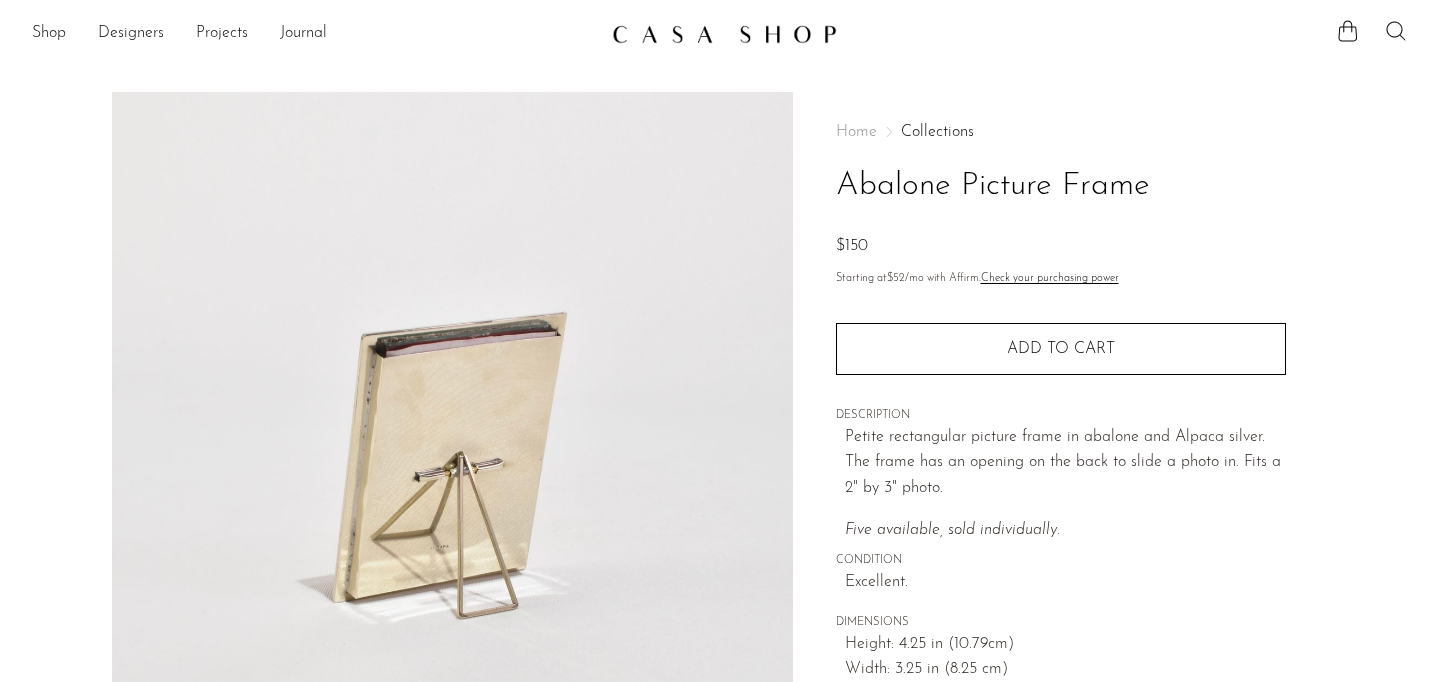 click 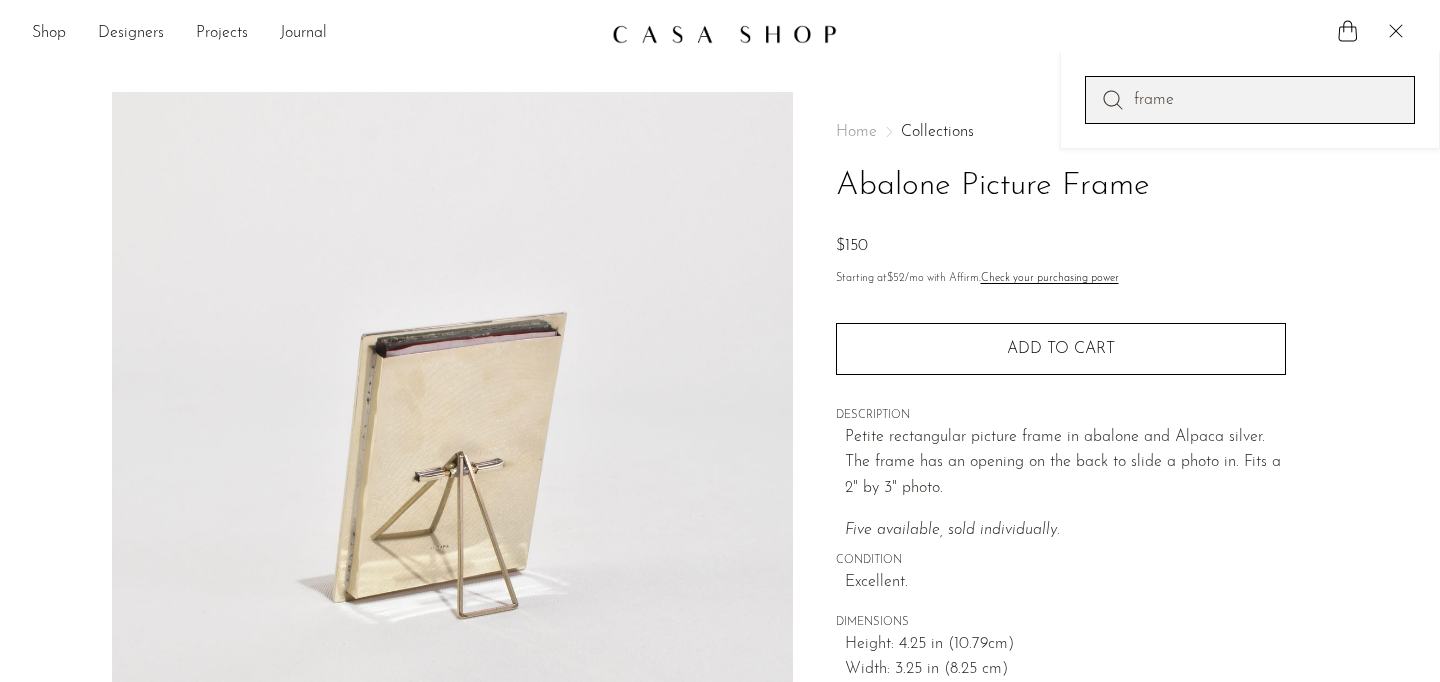 type on "frame" 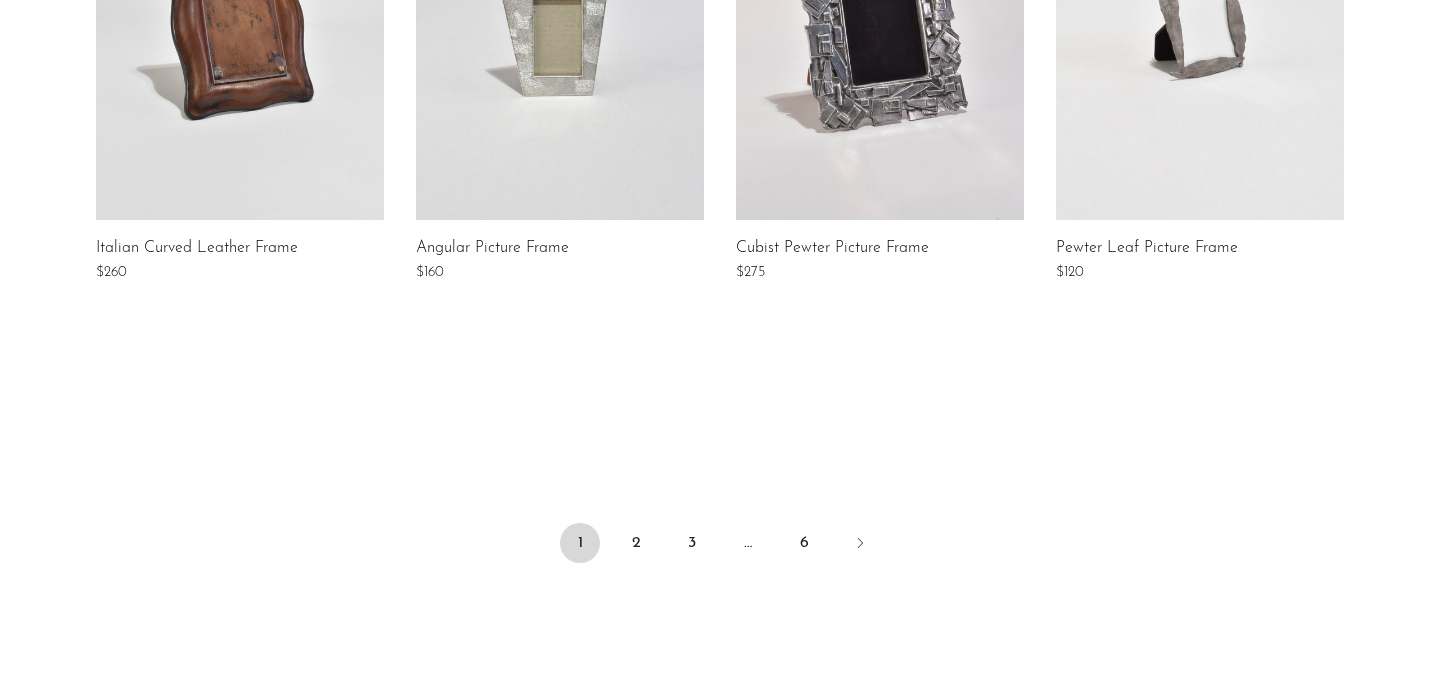 scroll, scrollTop: 1572, scrollLeft: 0, axis: vertical 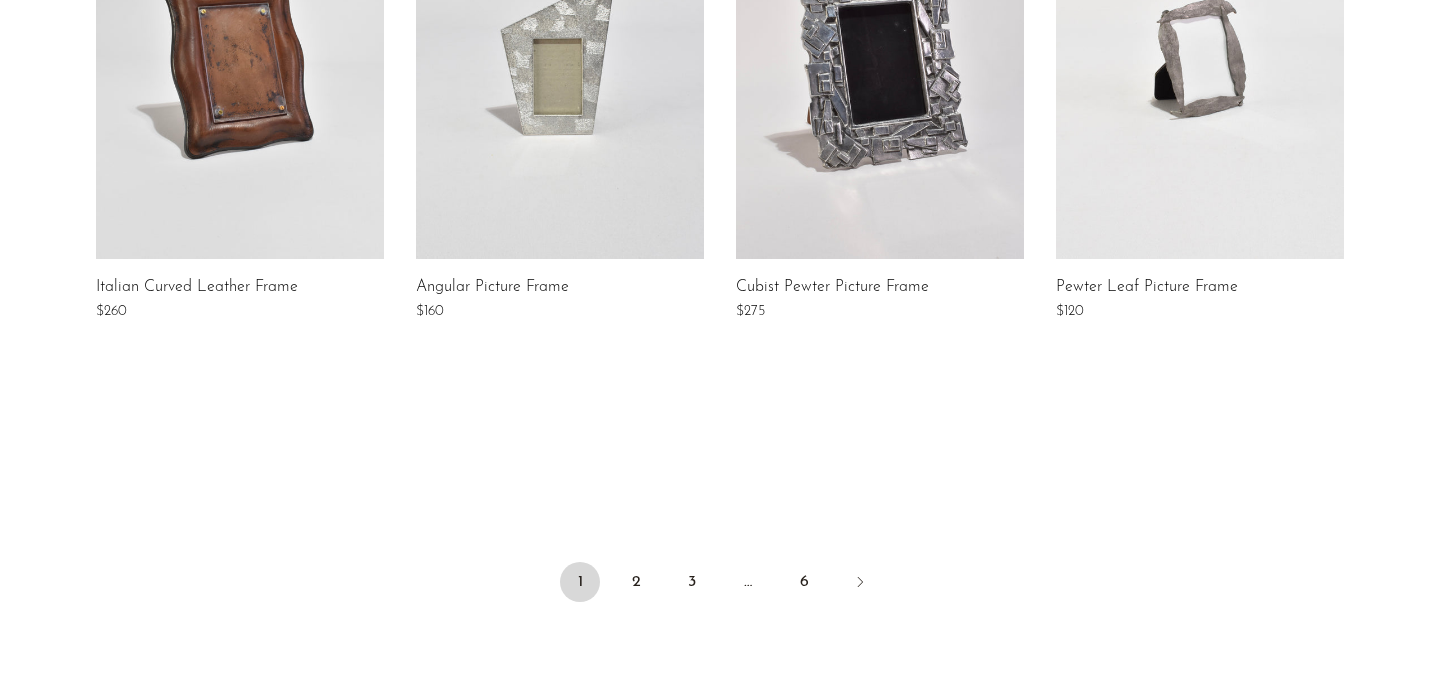 click at bounding box center (880, 59) 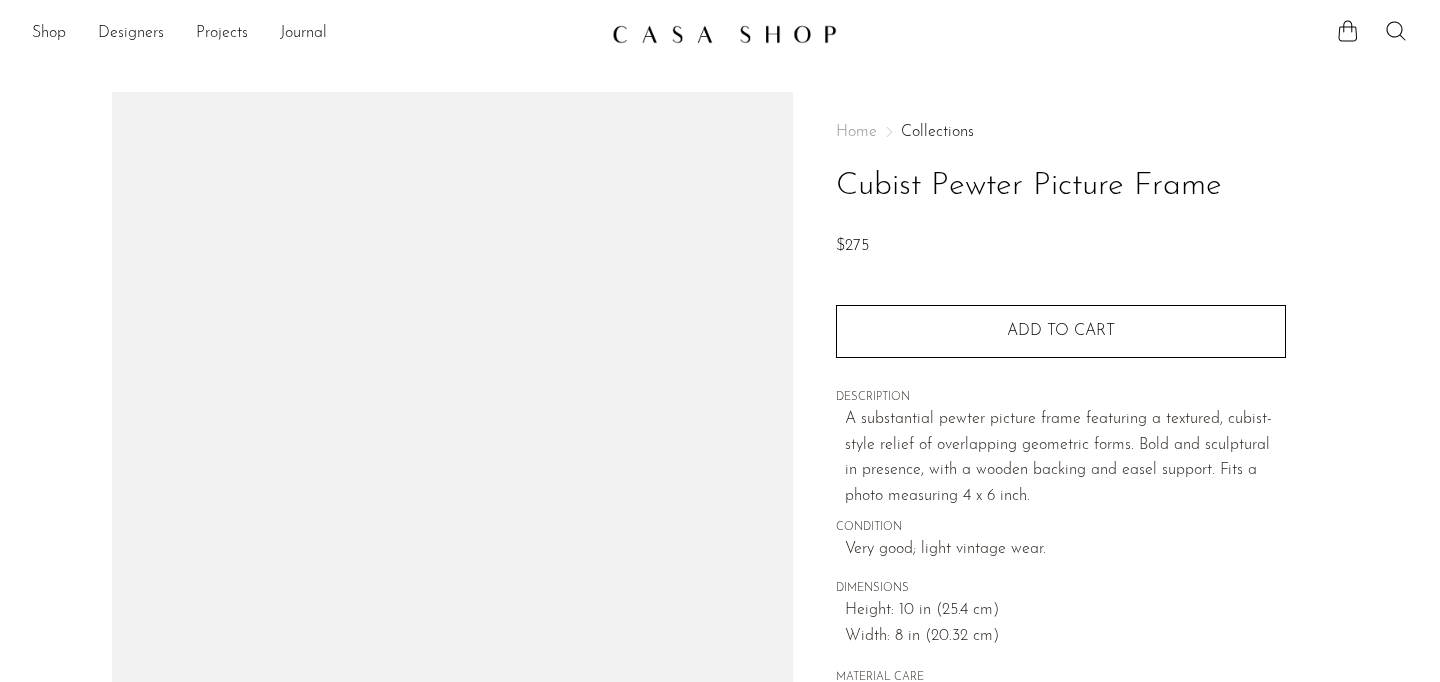 scroll, scrollTop: 0, scrollLeft: 0, axis: both 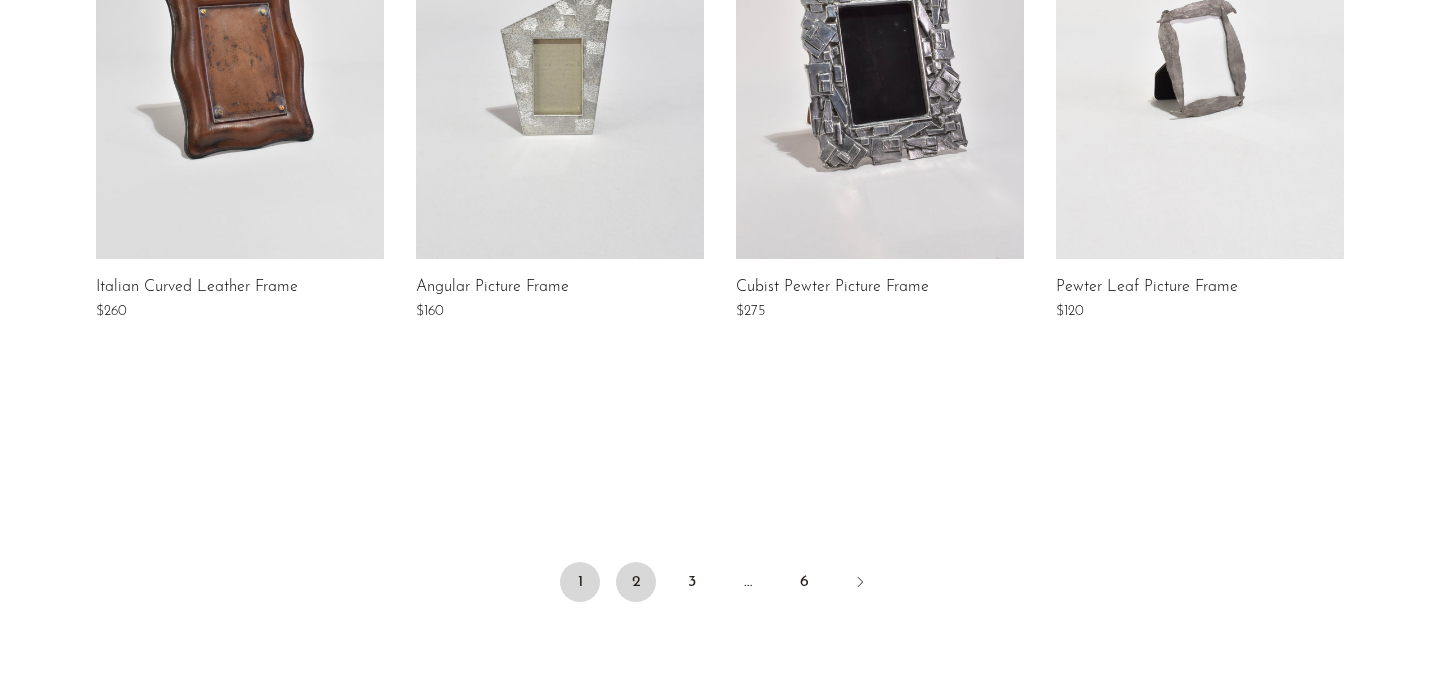 click on "2" at bounding box center [636, 582] 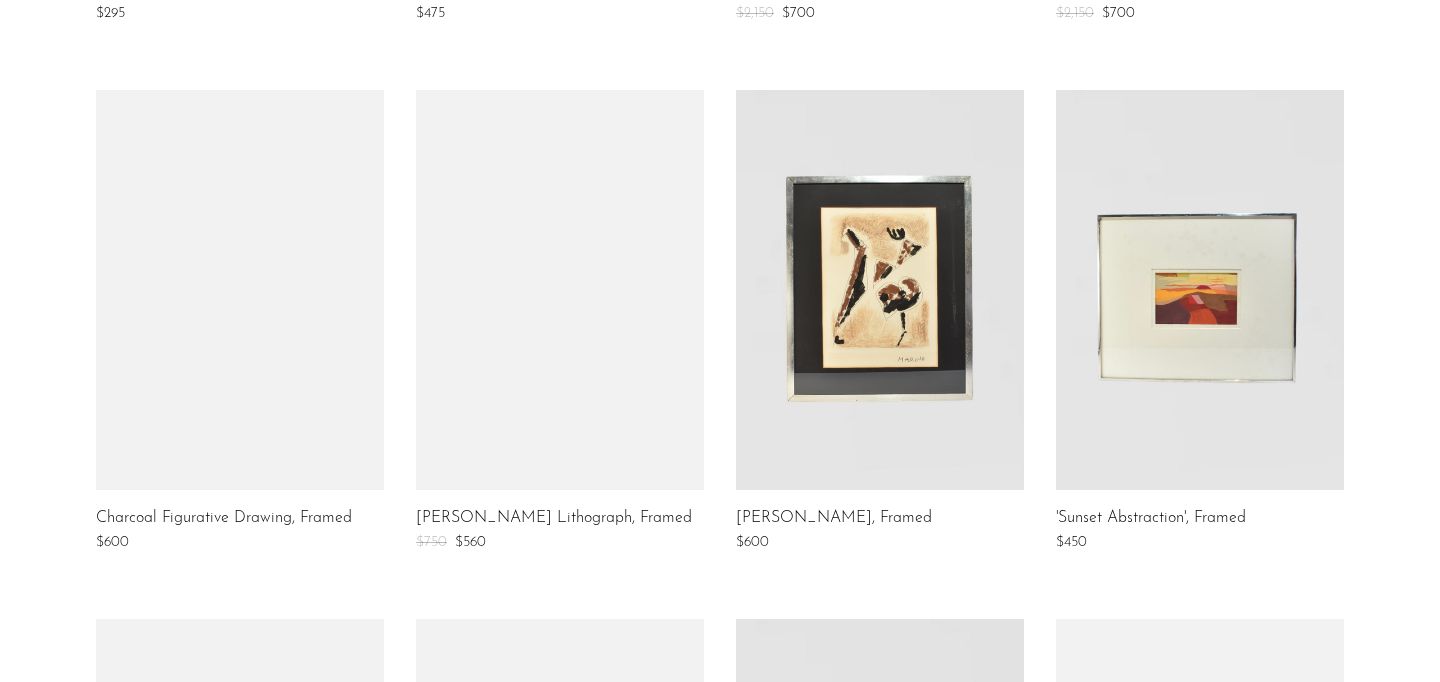 scroll, scrollTop: 0, scrollLeft: 0, axis: both 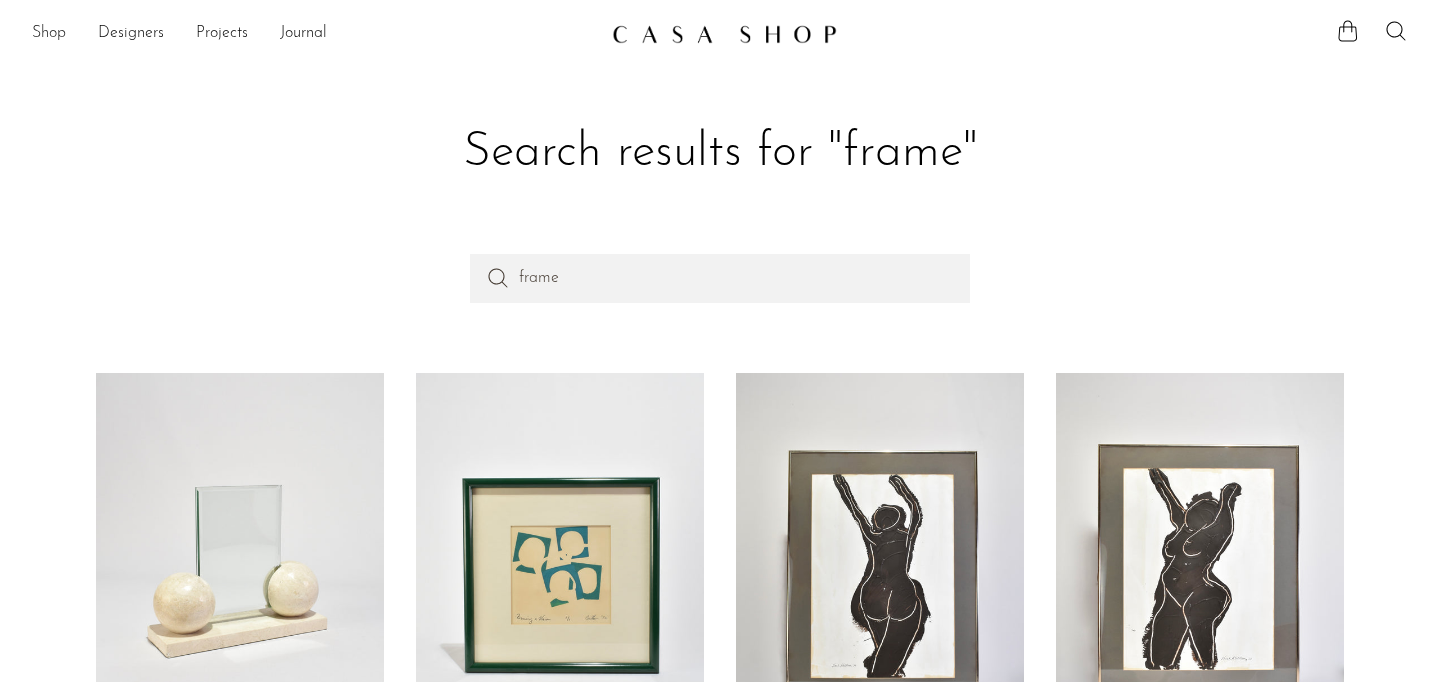 click on "Shop" at bounding box center [49, 34] 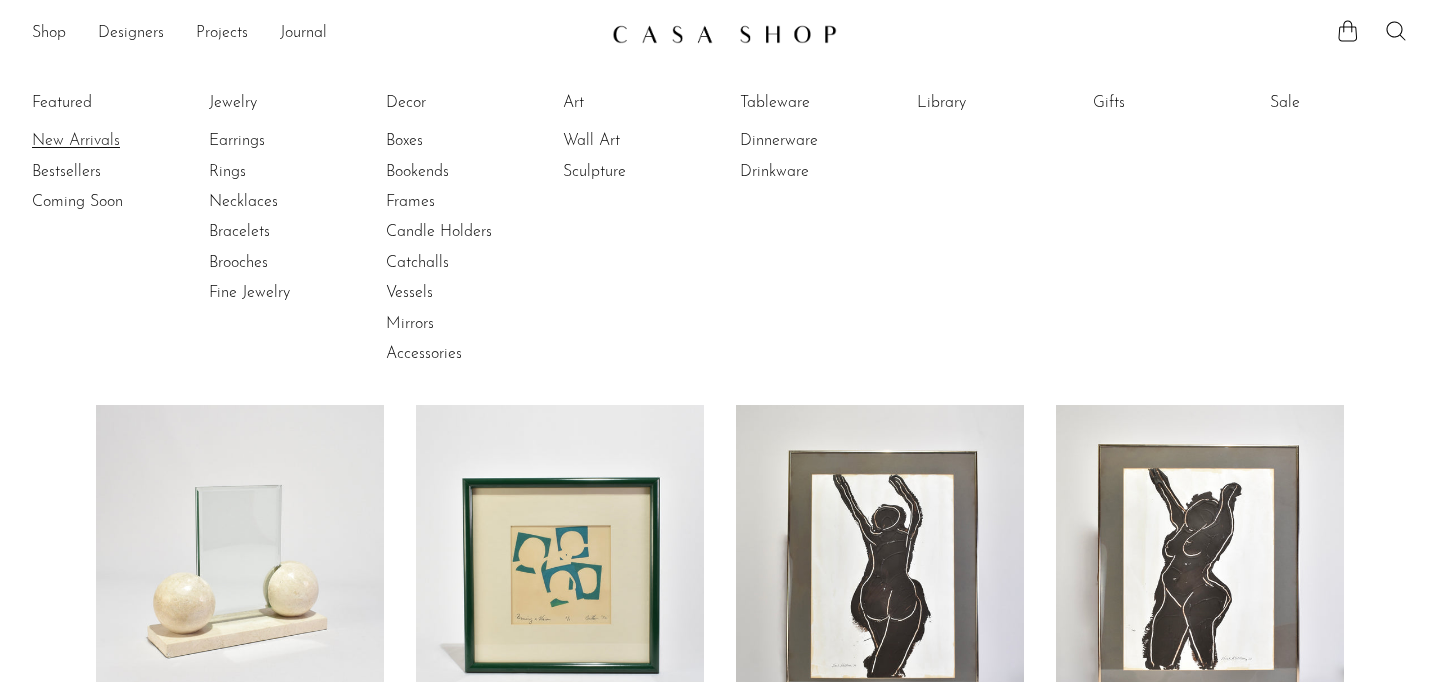 click on "New Arrivals" at bounding box center (107, 141) 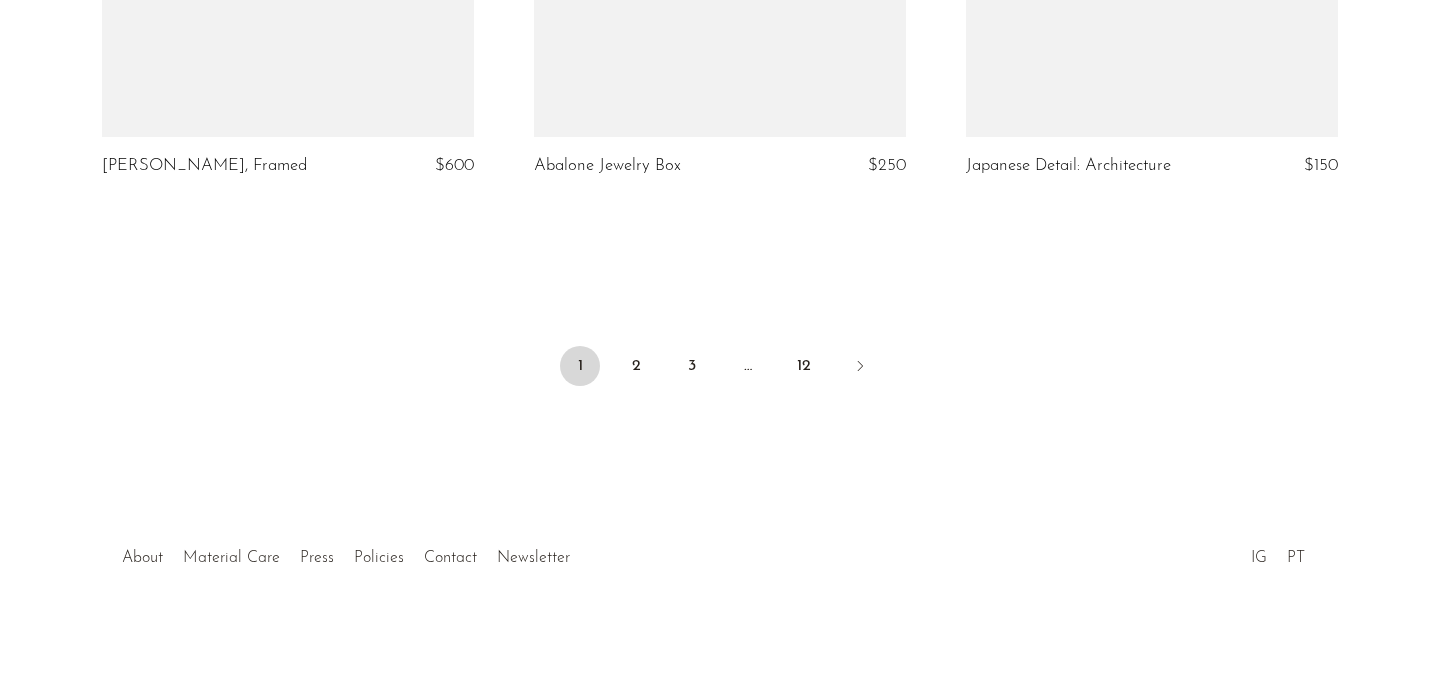 scroll, scrollTop: 7333, scrollLeft: 0, axis: vertical 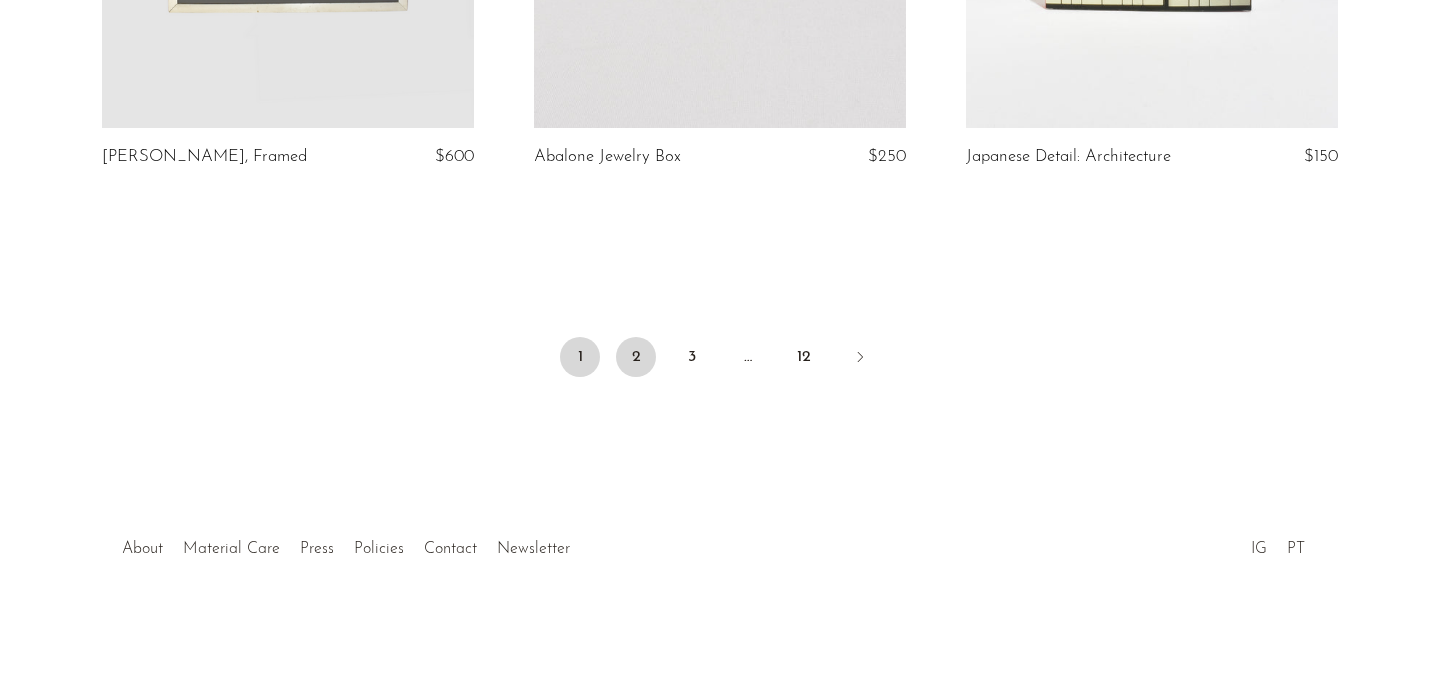 click on "2" at bounding box center (636, 357) 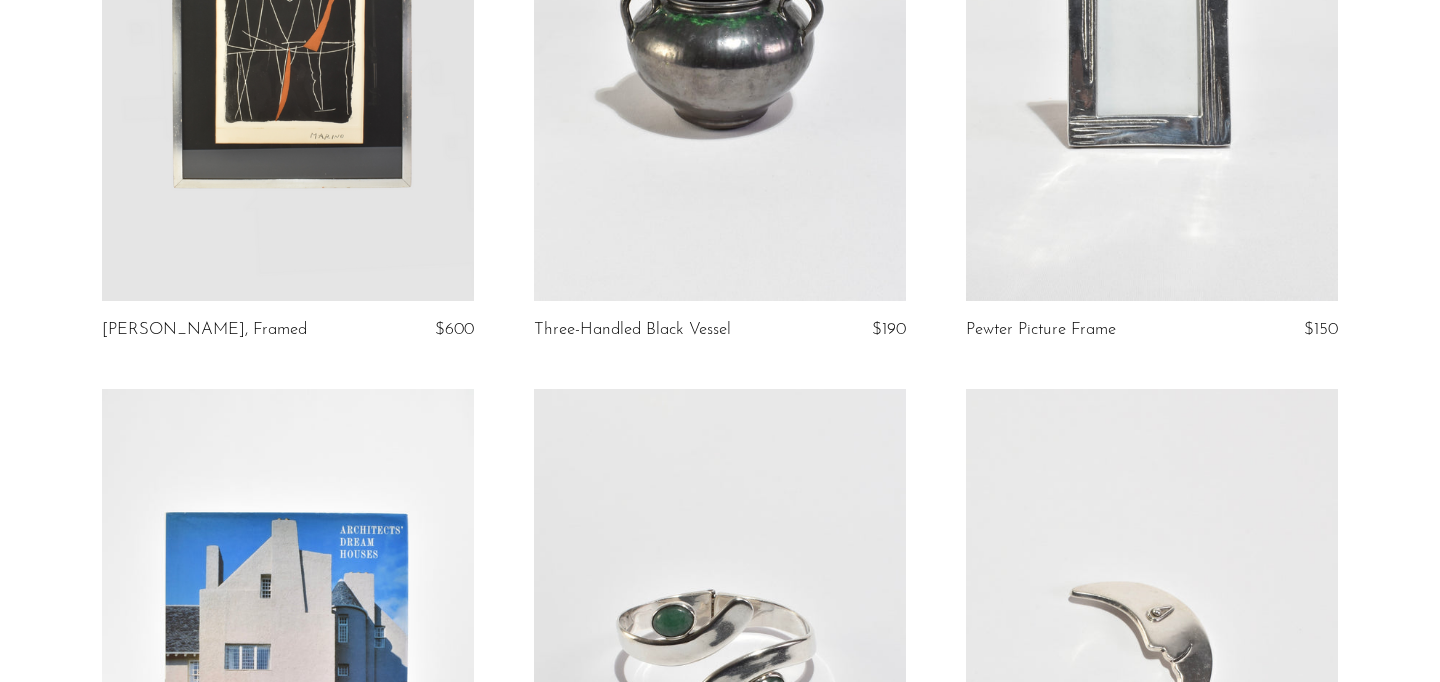 scroll, scrollTop: 0, scrollLeft: 0, axis: both 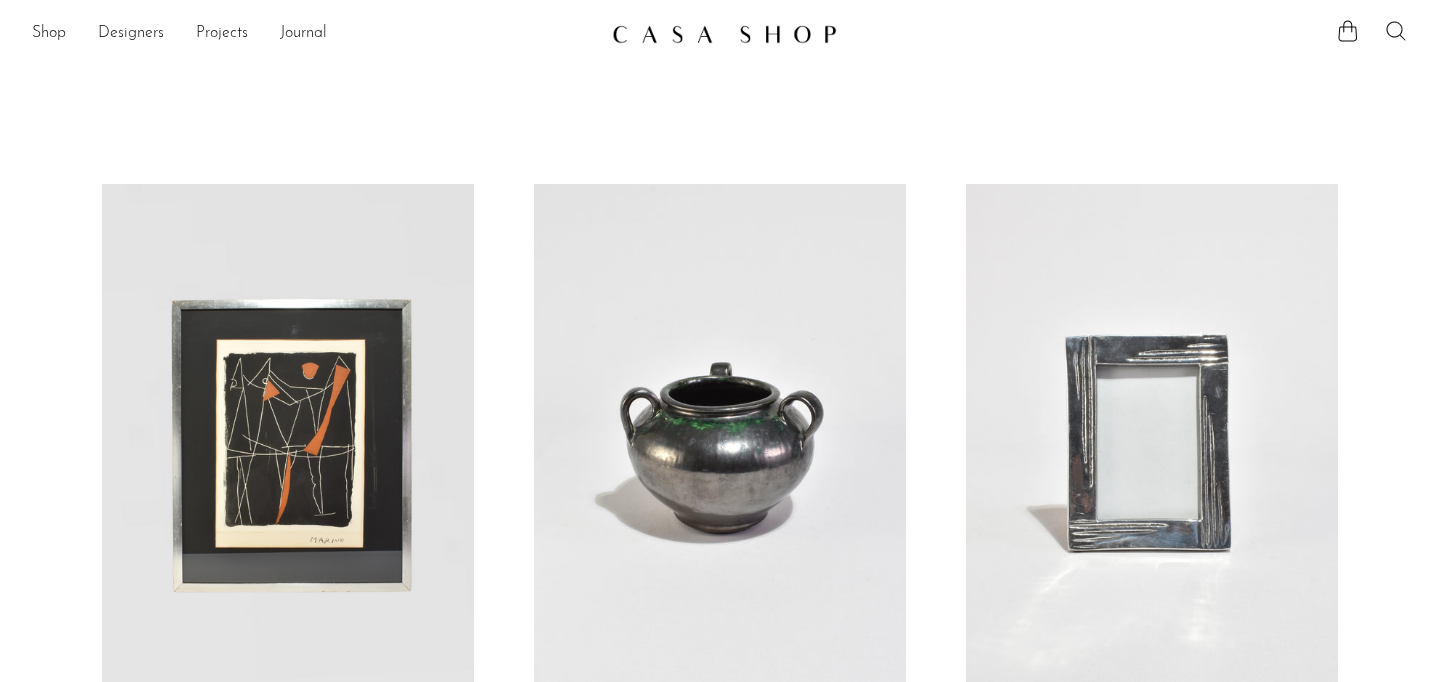 click 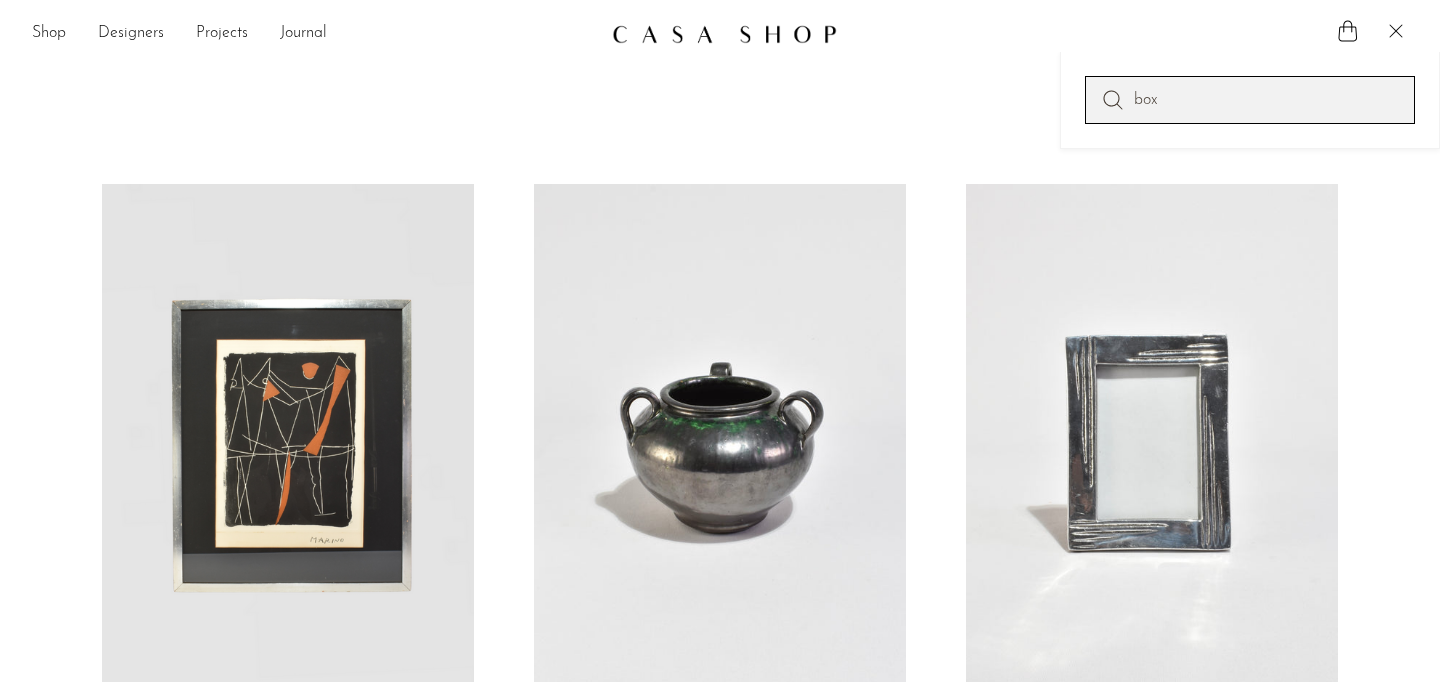 type on "box" 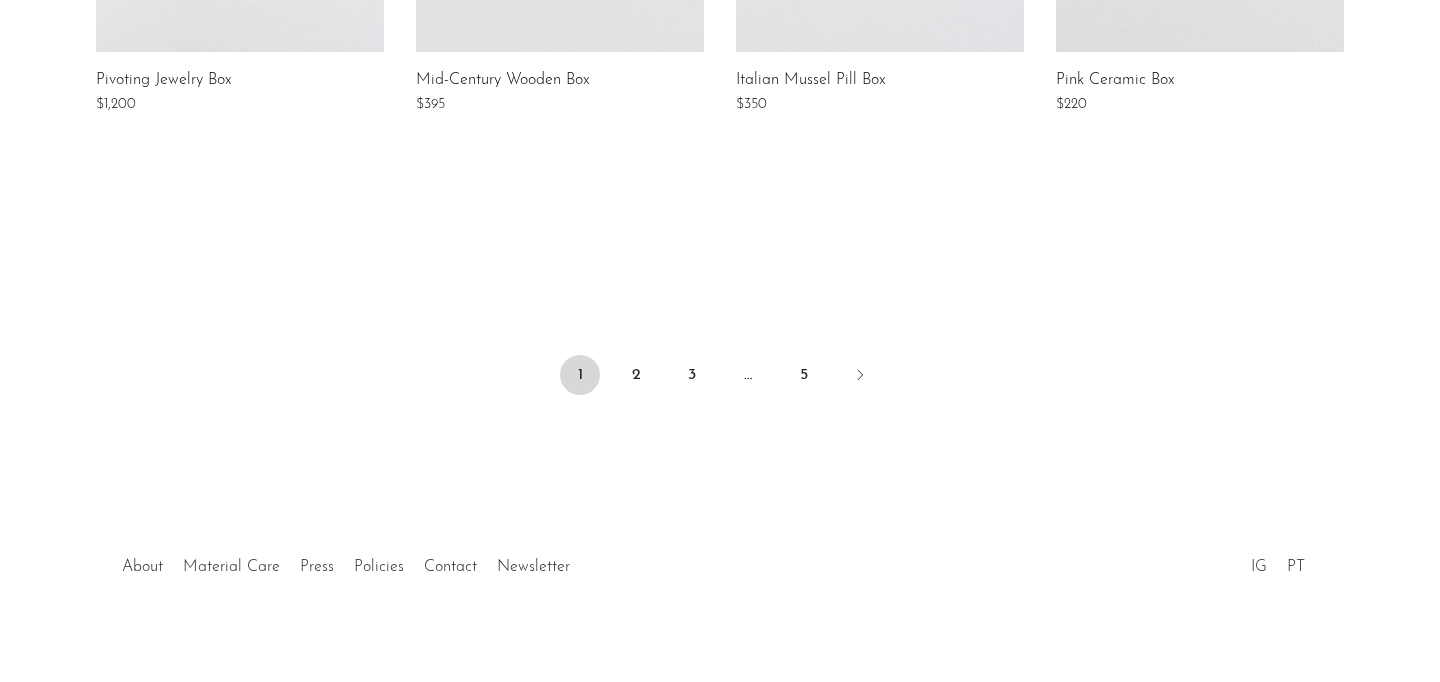 scroll, scrollTop: 1797, scrollLeft: 0, axis: vertical 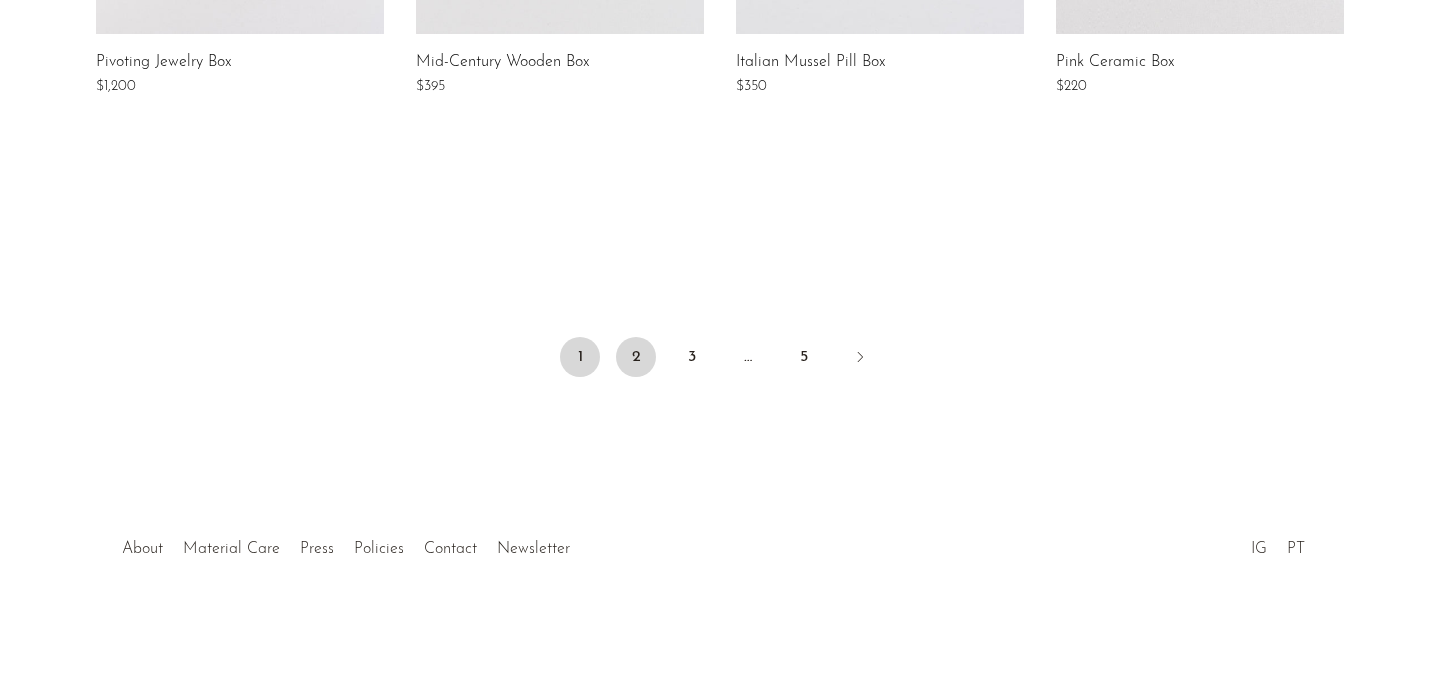 click on "2" at bounding box center (636, 357) 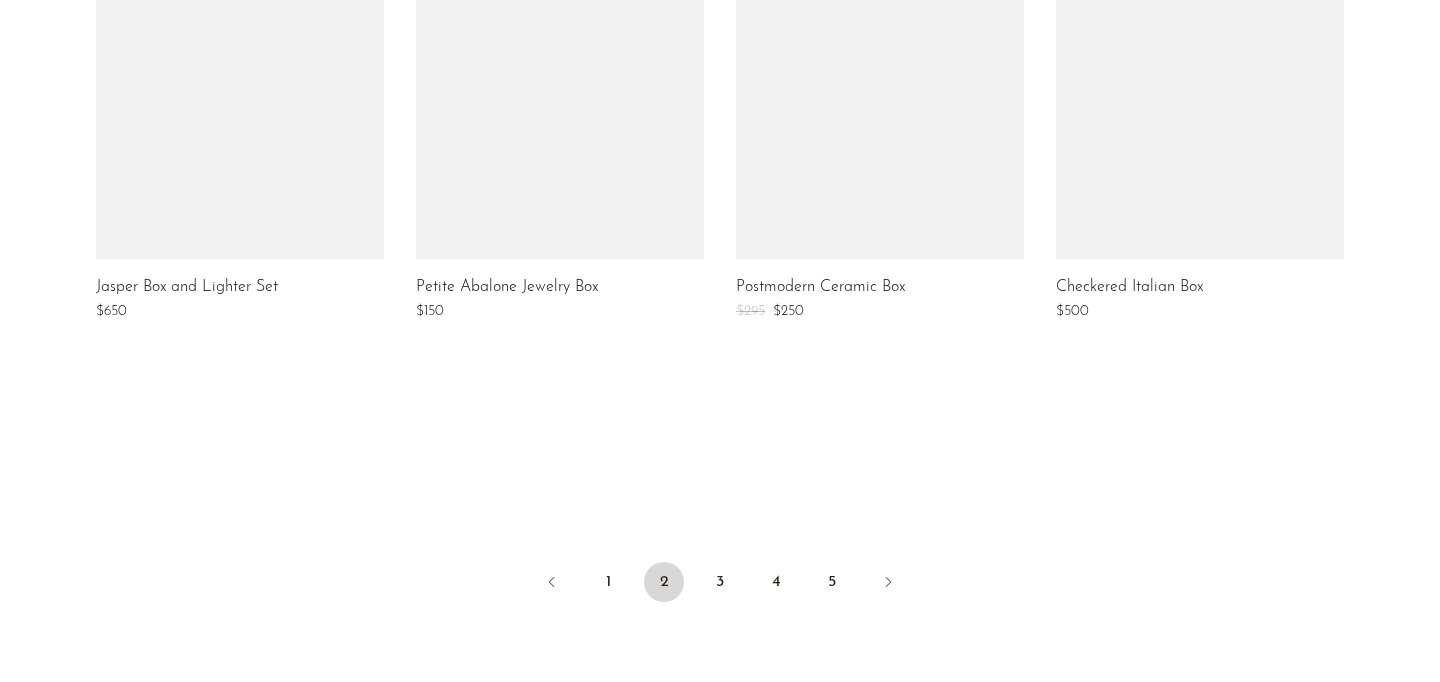 scroll, scrollTop: 1605, scrollLeft: 0, axis: vertical 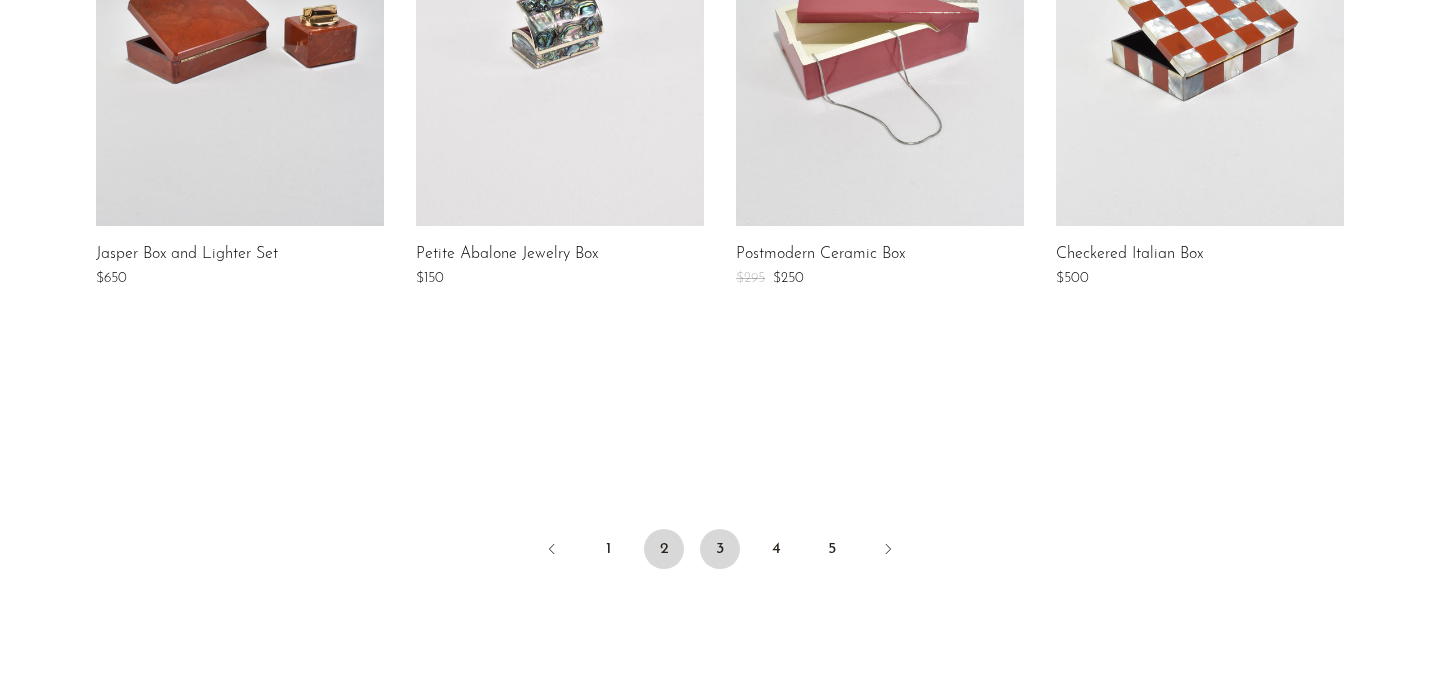click on "3" at bounding box center (720, 549) 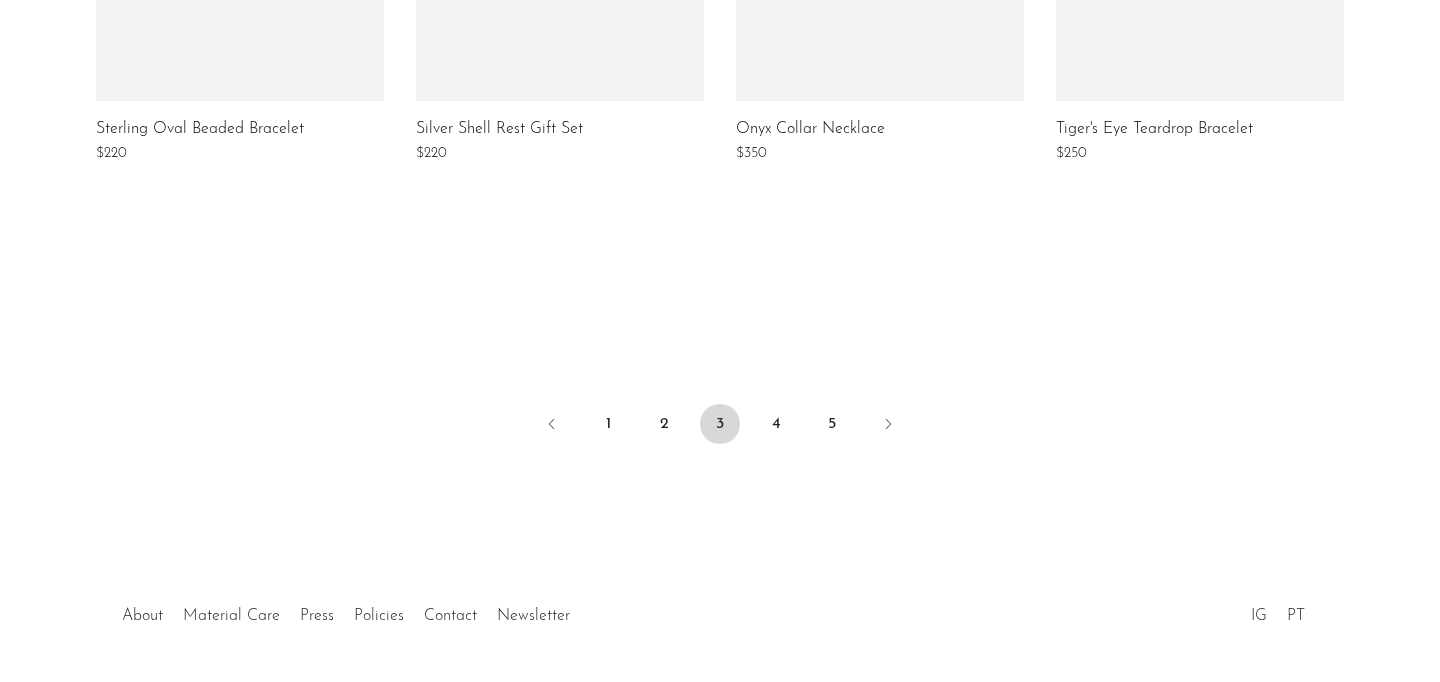 scroll, scrollTop: 1745, scrollLeft: 0, axis: vertical 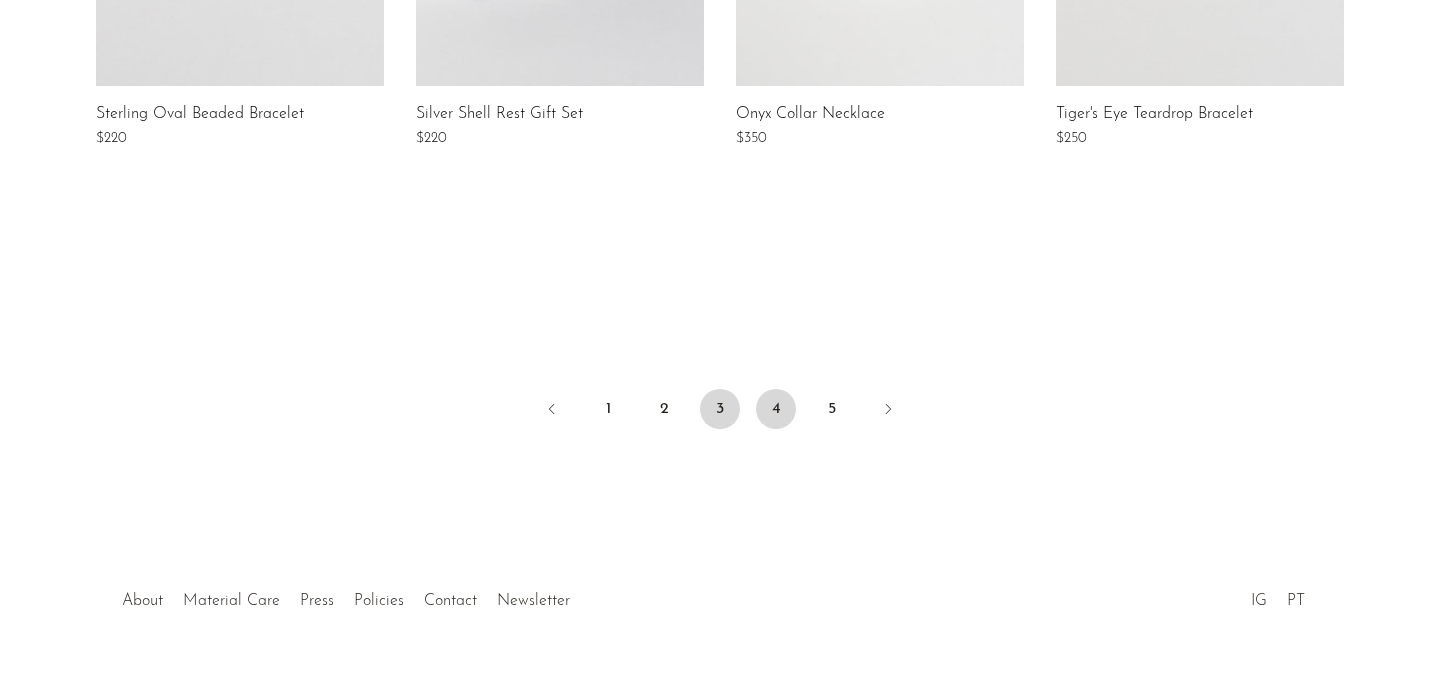 click on "4" at bounding box center (776, 409) 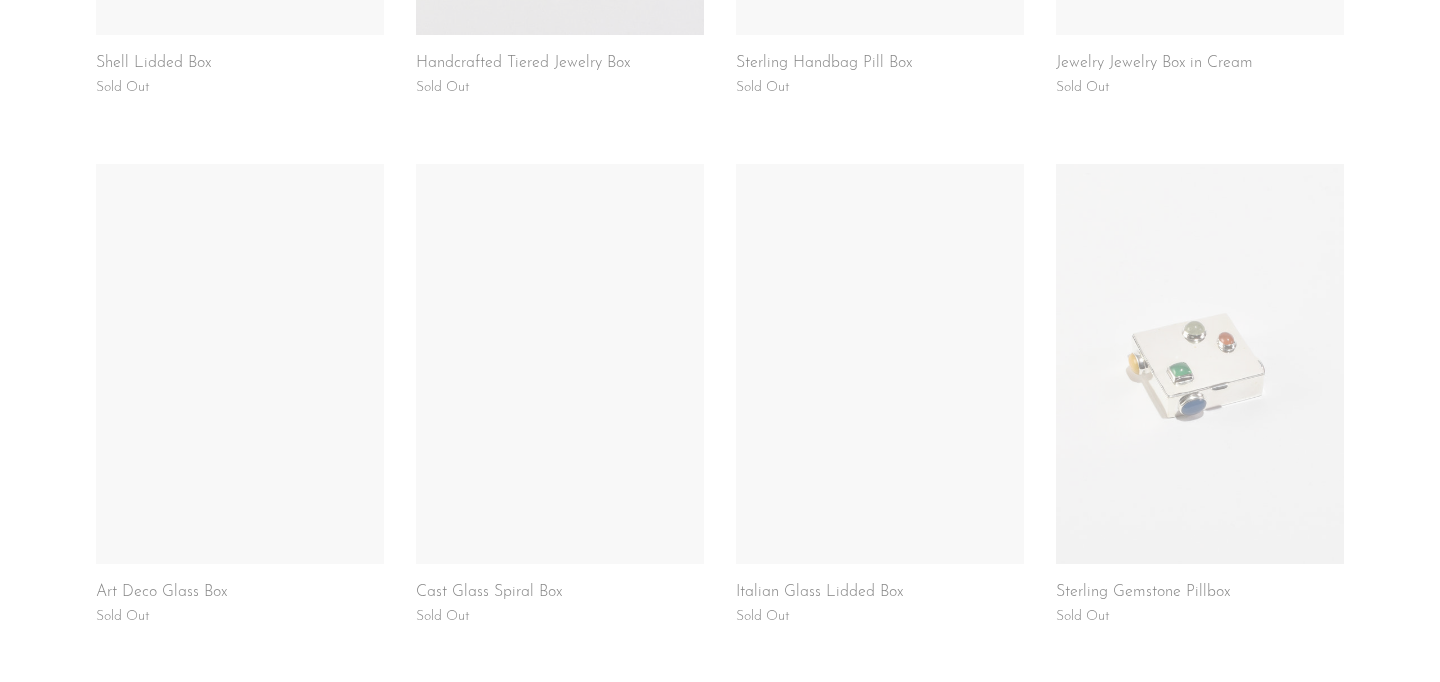 scroll, scrollTop: 1300, scrollLeft: 0, axis: vertical 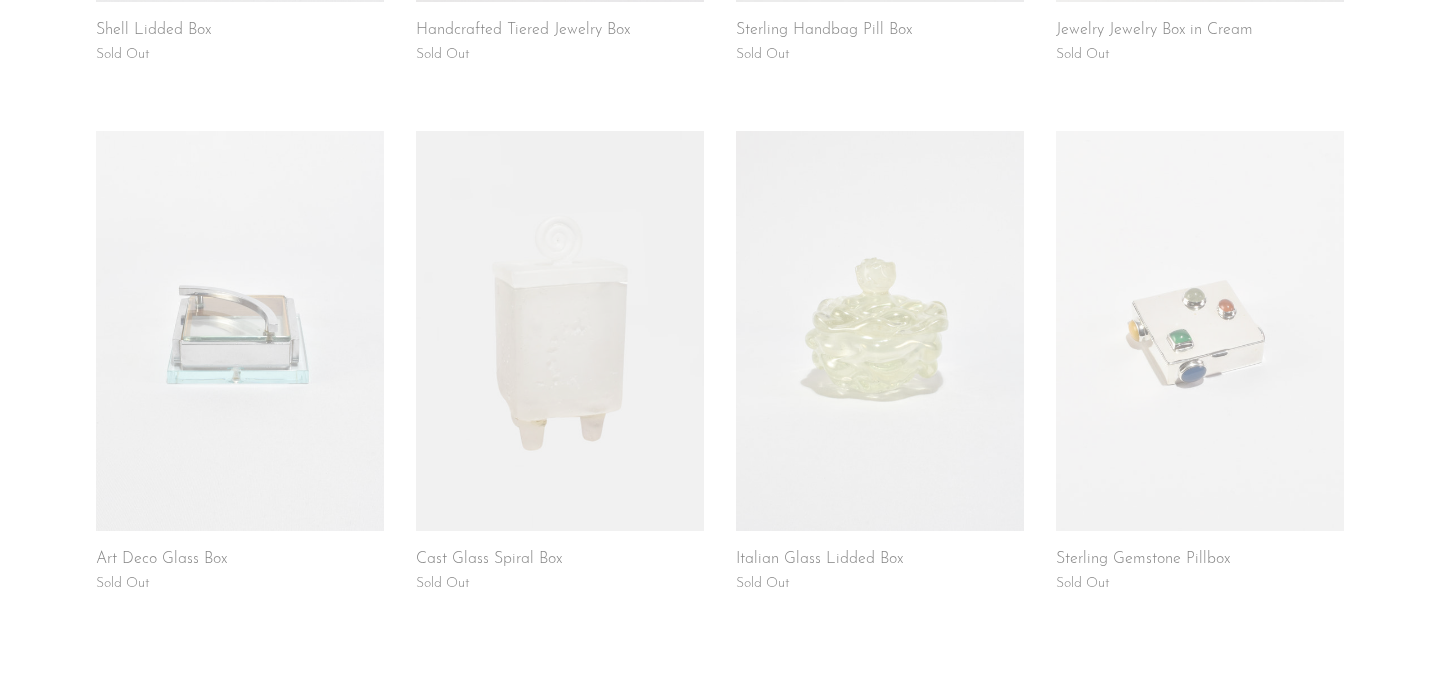 click at bounding box center (1200, 331) 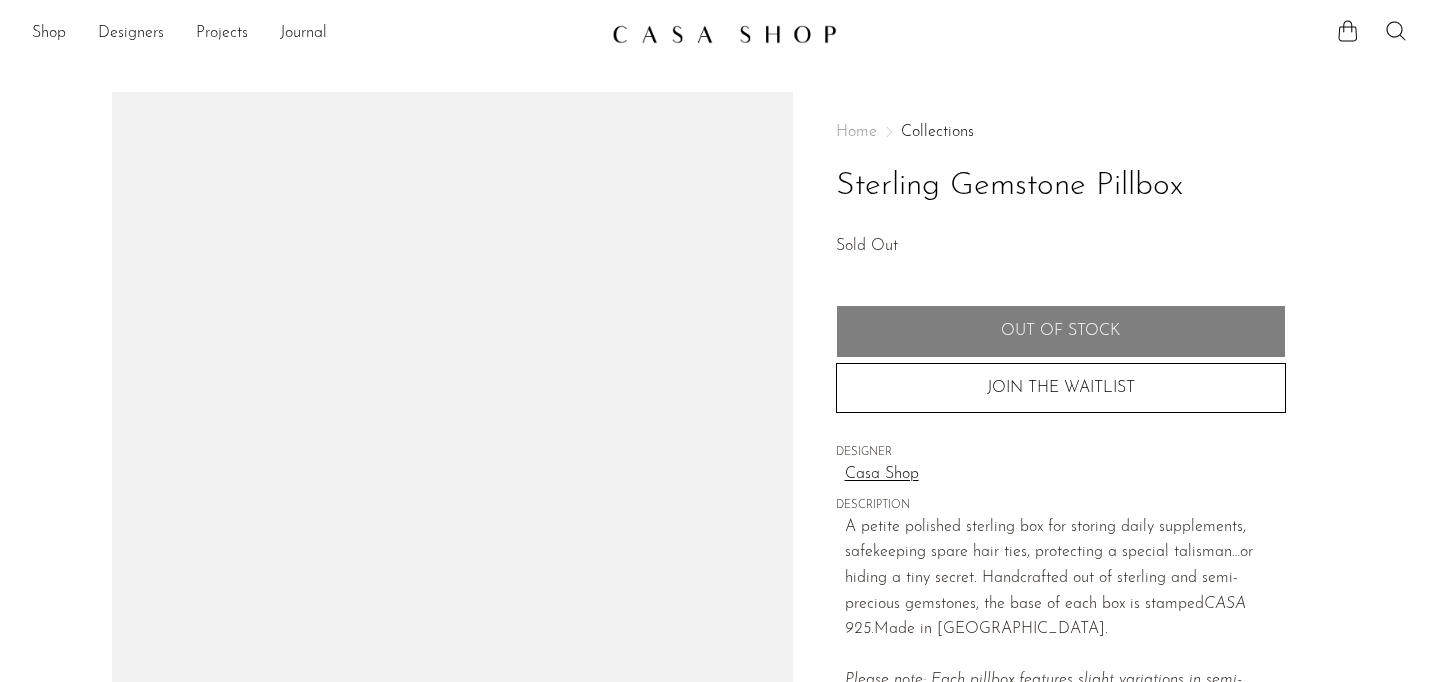 scroll, scrollTop: 0, scrollLeft: 0, axis: both 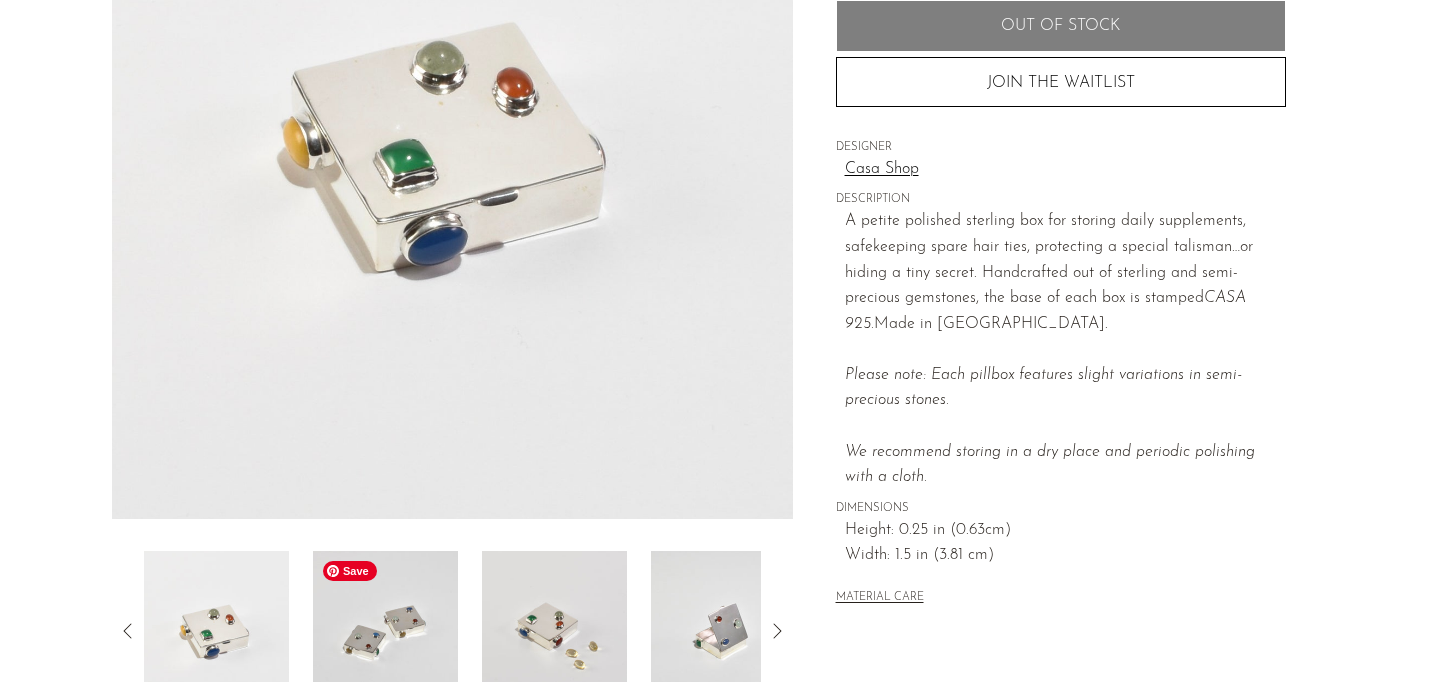 click at bounding box center (385, 631) 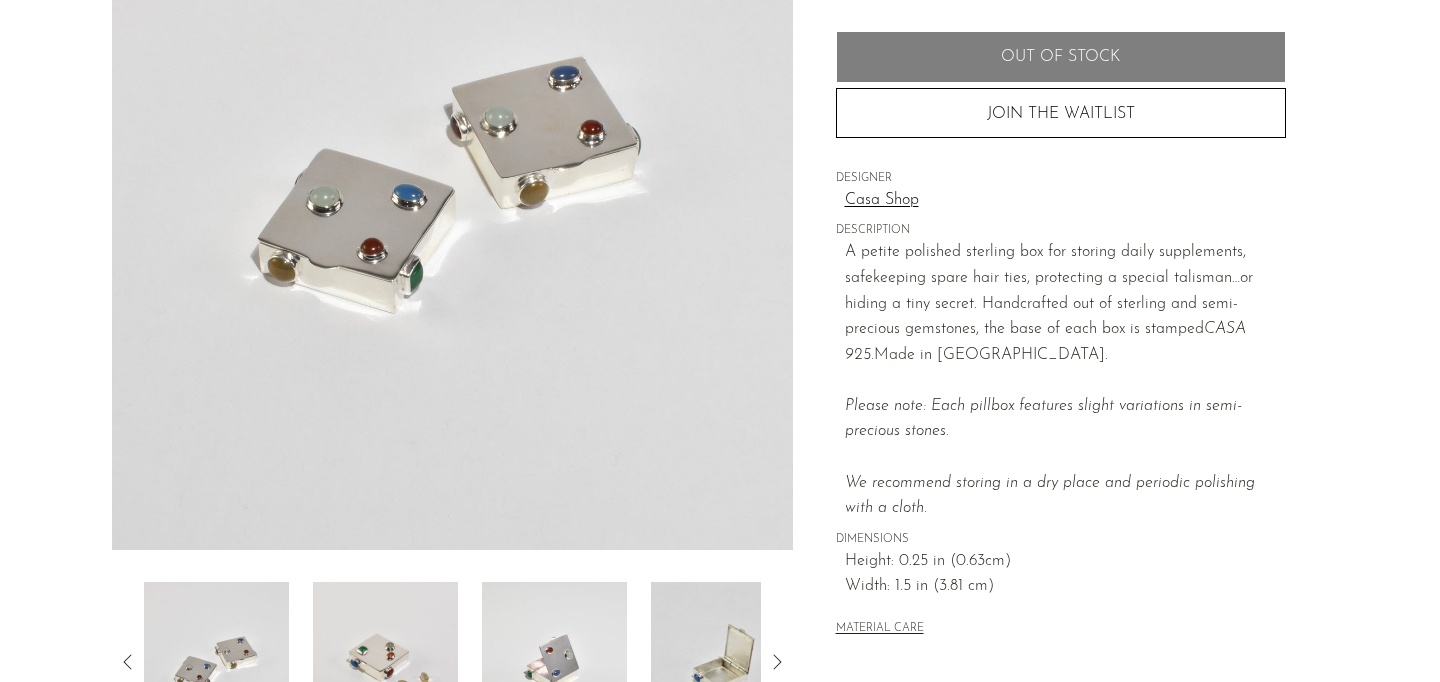 scroll, scrollTop: 306, scrollLeft: 0, axis: vertical 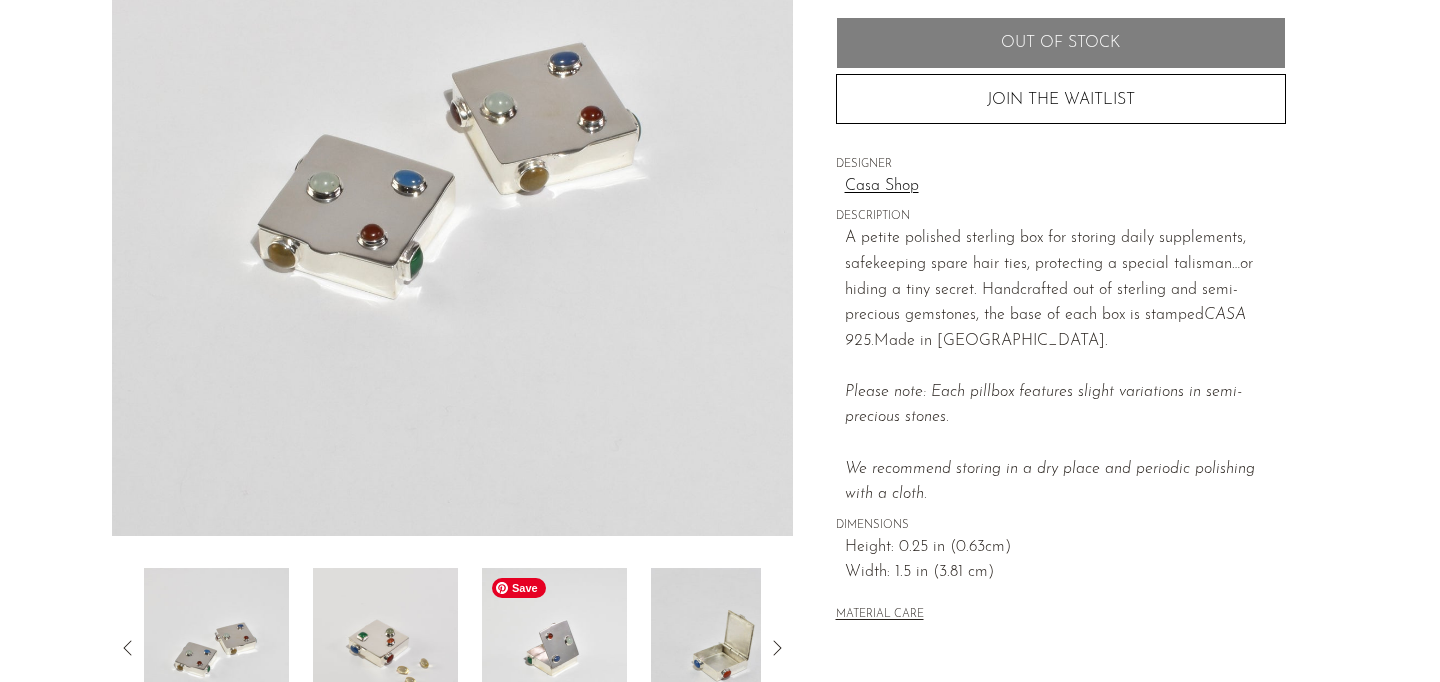 click at bounding box center [554, 648] 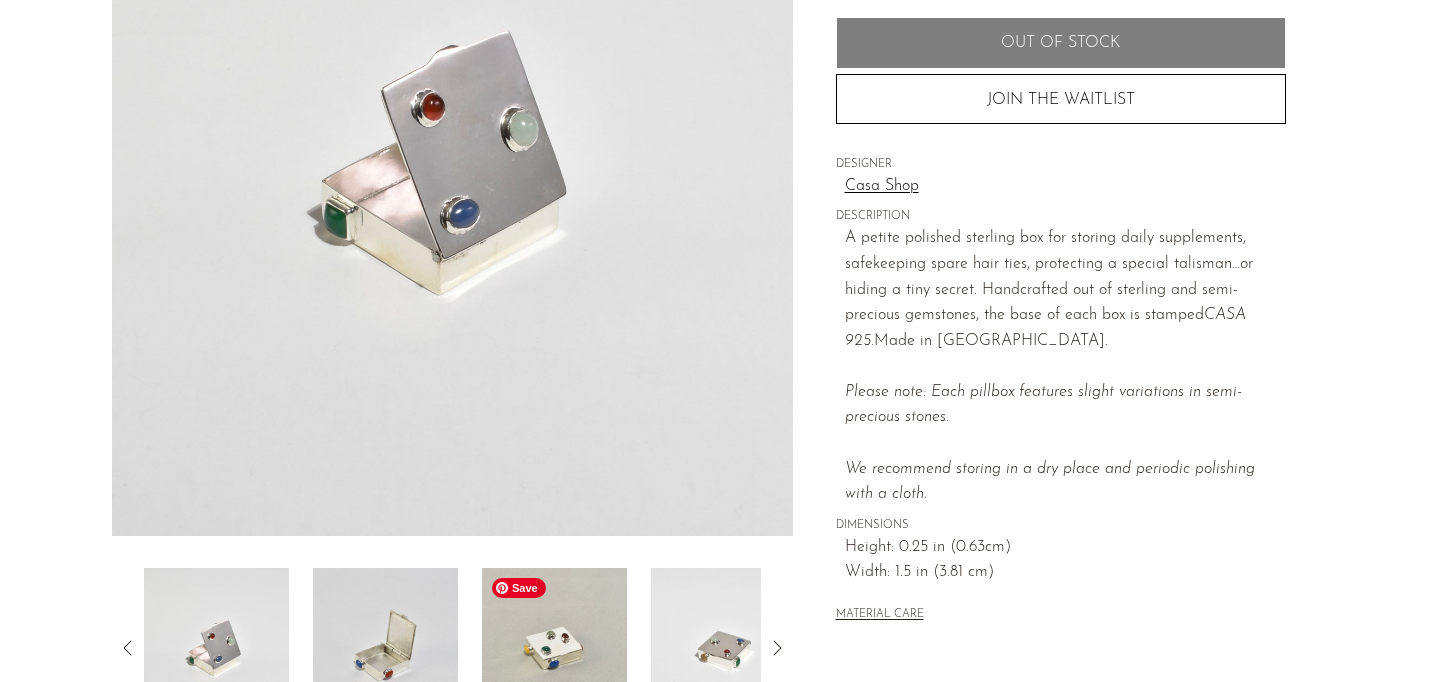 click at bounding box center [554, 648] 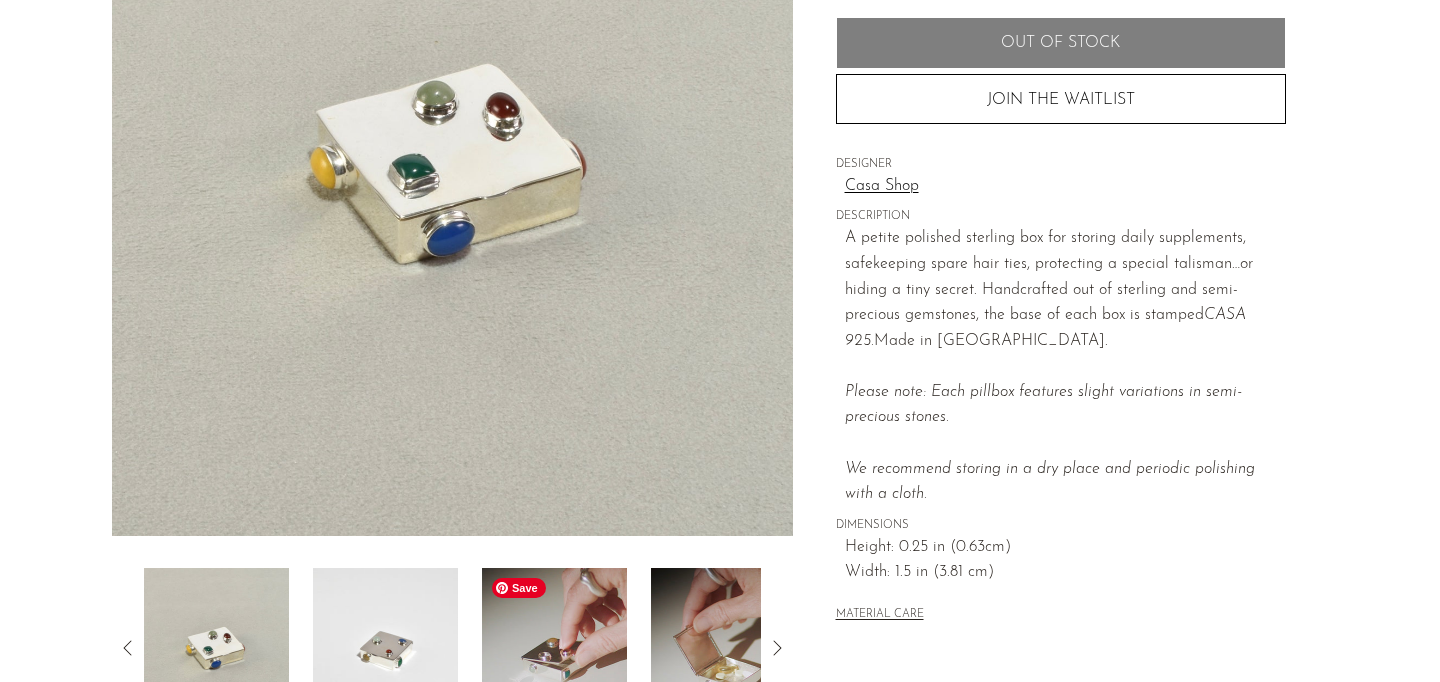 click at bounding box center [554, 648] 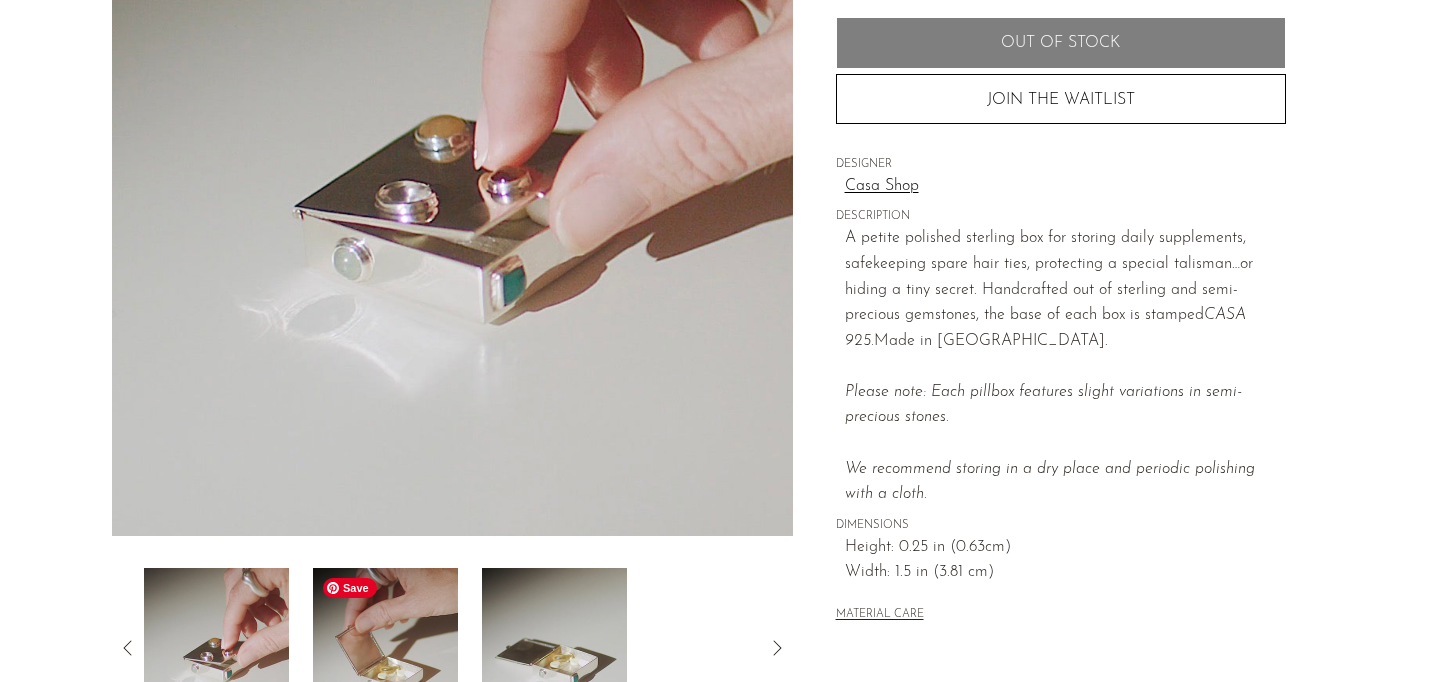 click at bounding box center [385, 648] 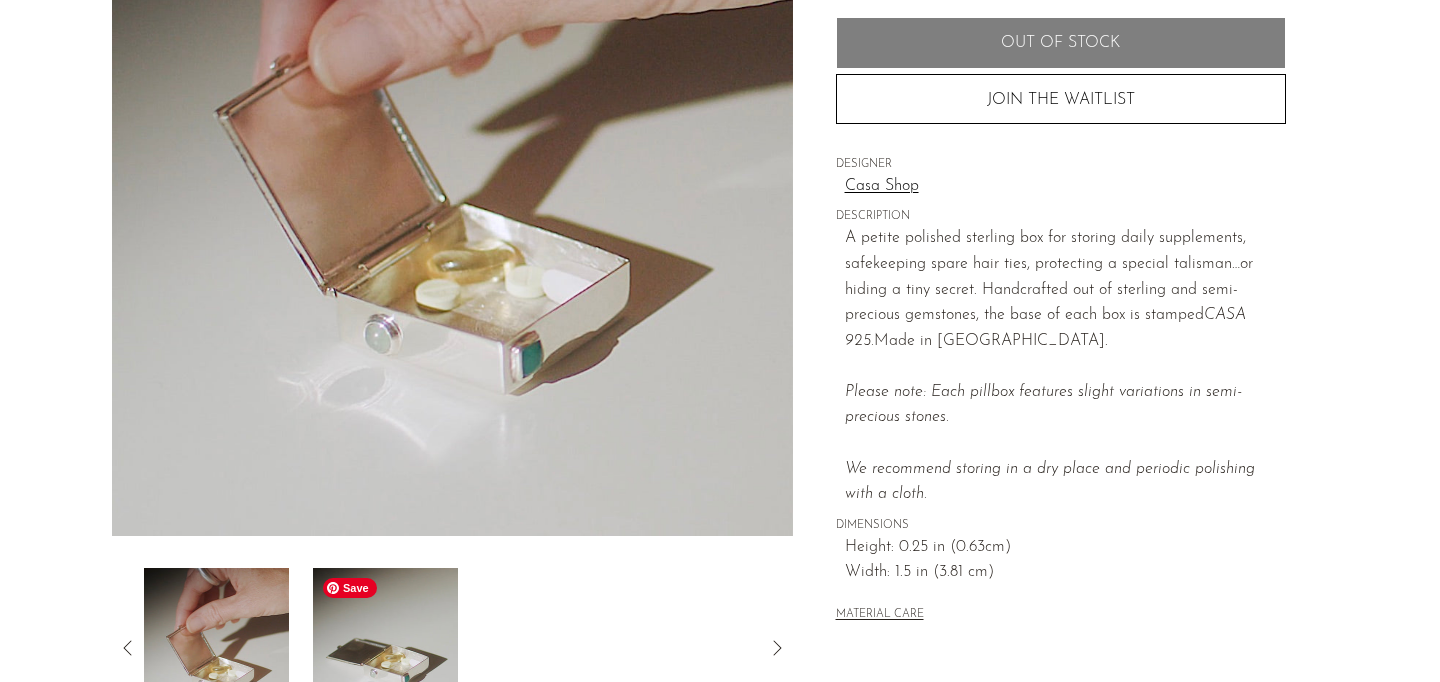 click at bounding box center (385, 648) 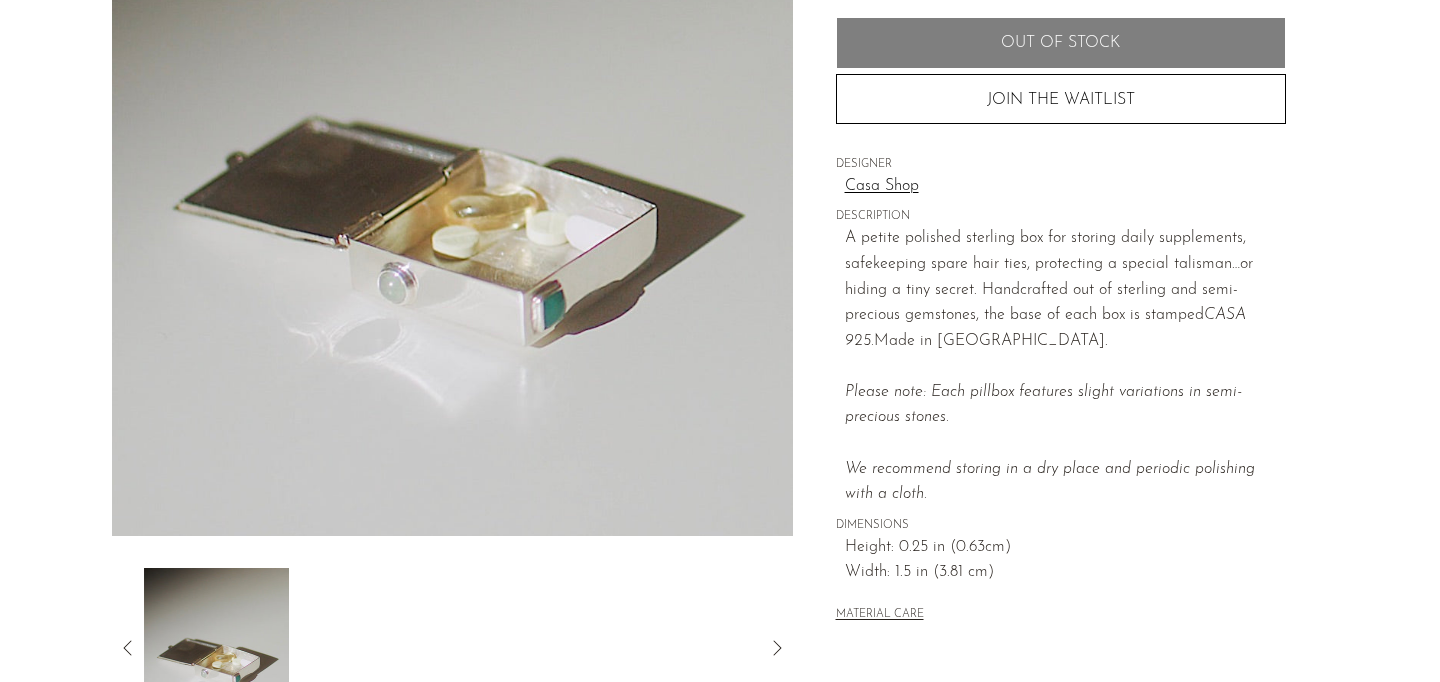 click 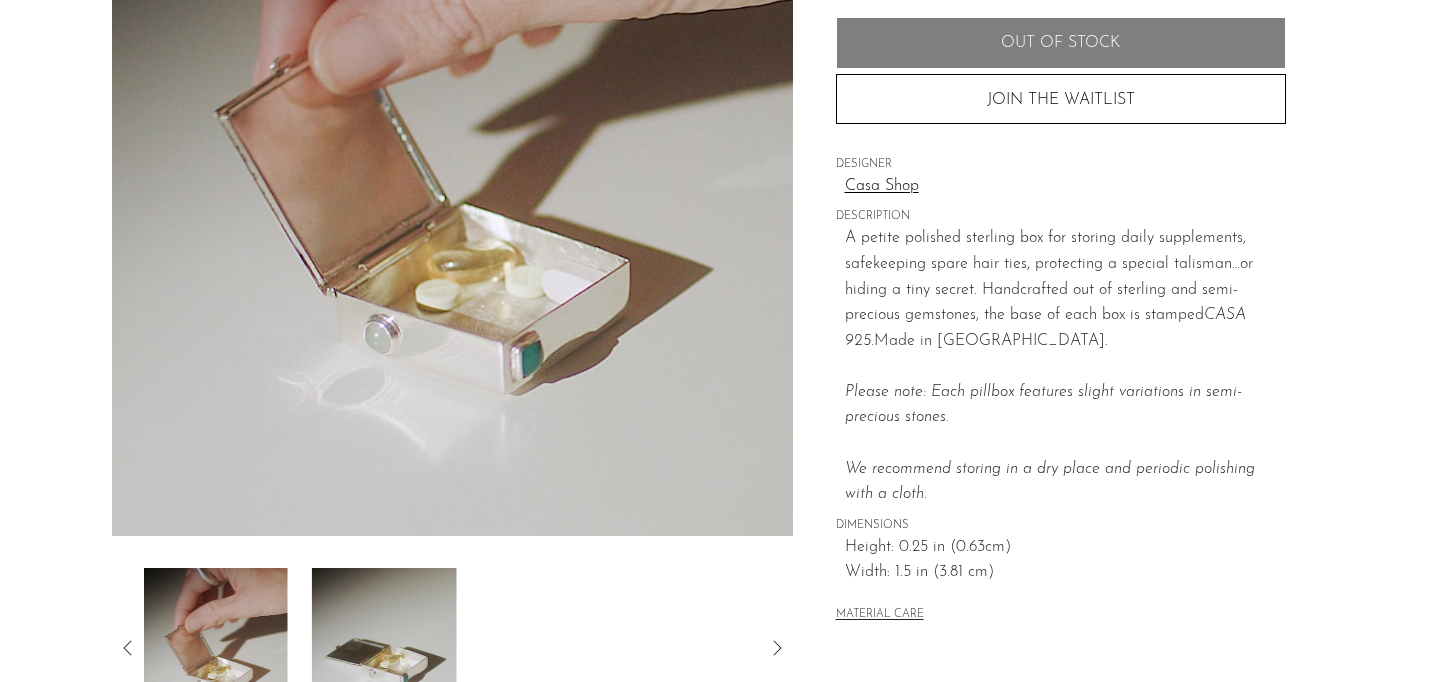 click 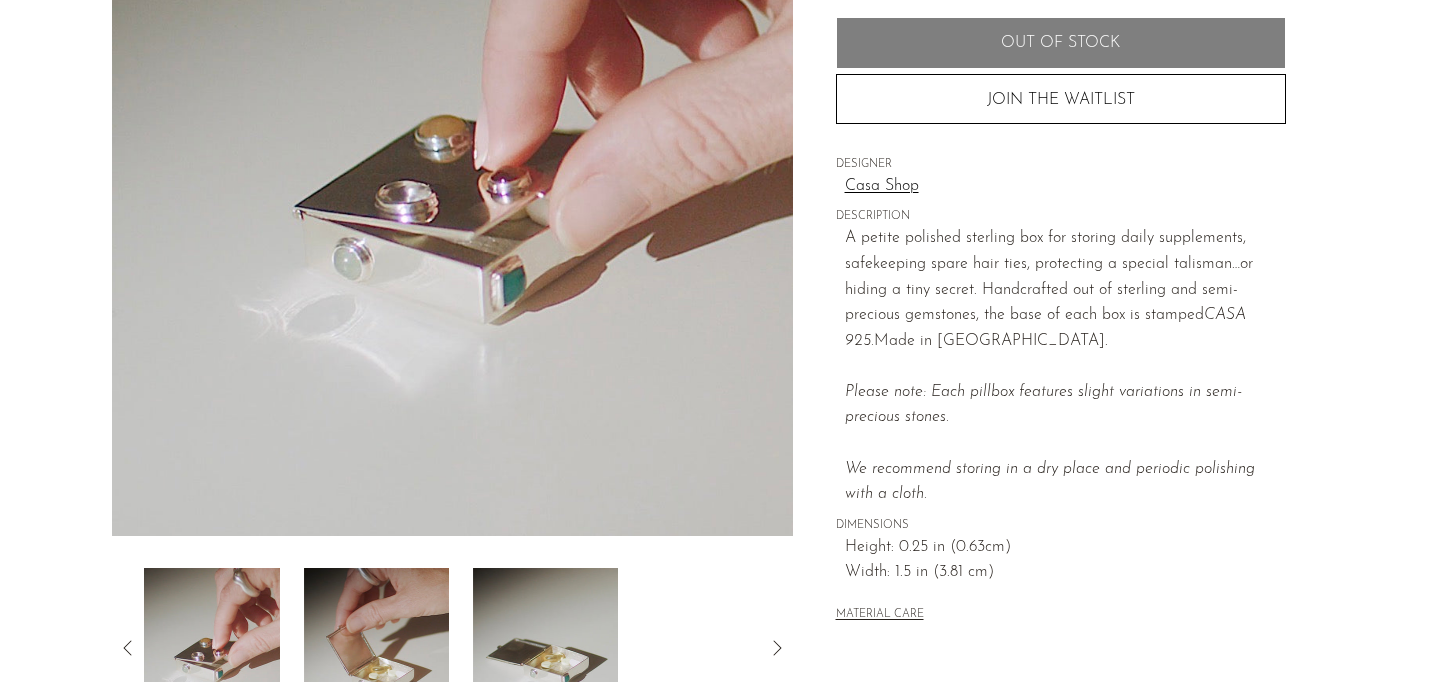 click 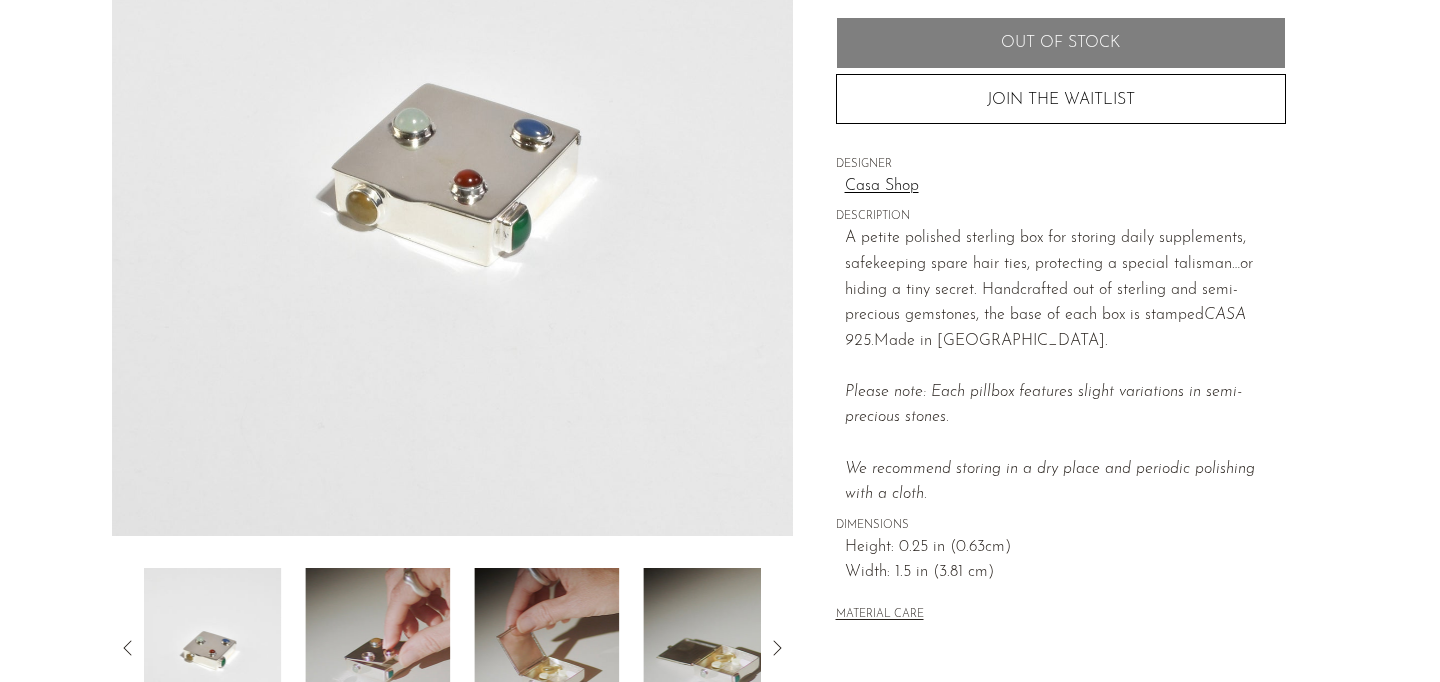 click 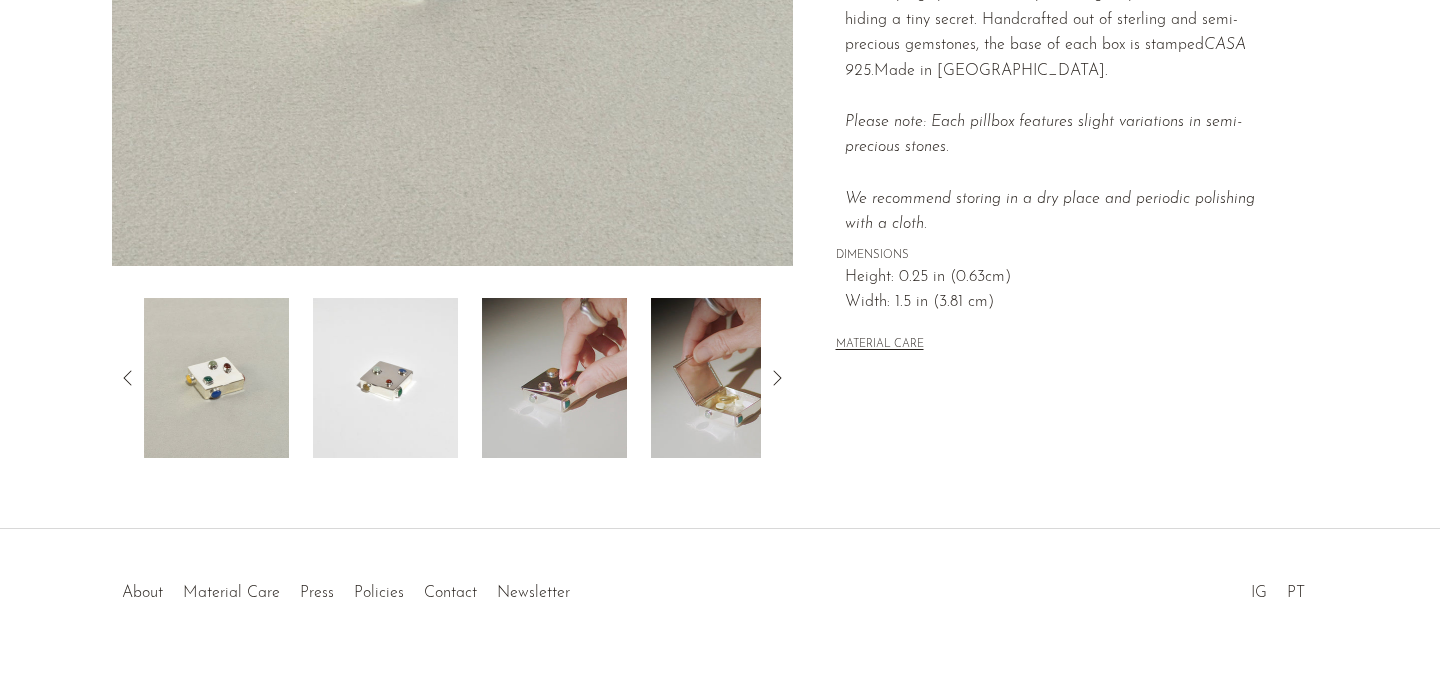 scroll, scrollTop: 620, scrollLeft: 0, axis: vertical 